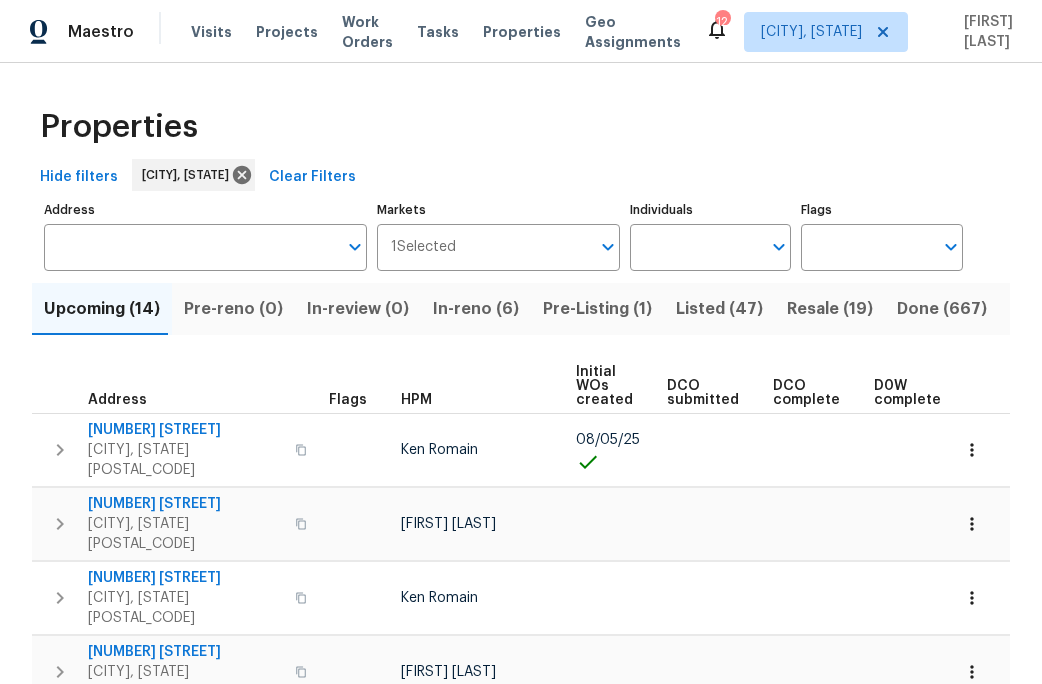 scroll, scrollTop: 0, scrollLeft: 0, axis: both 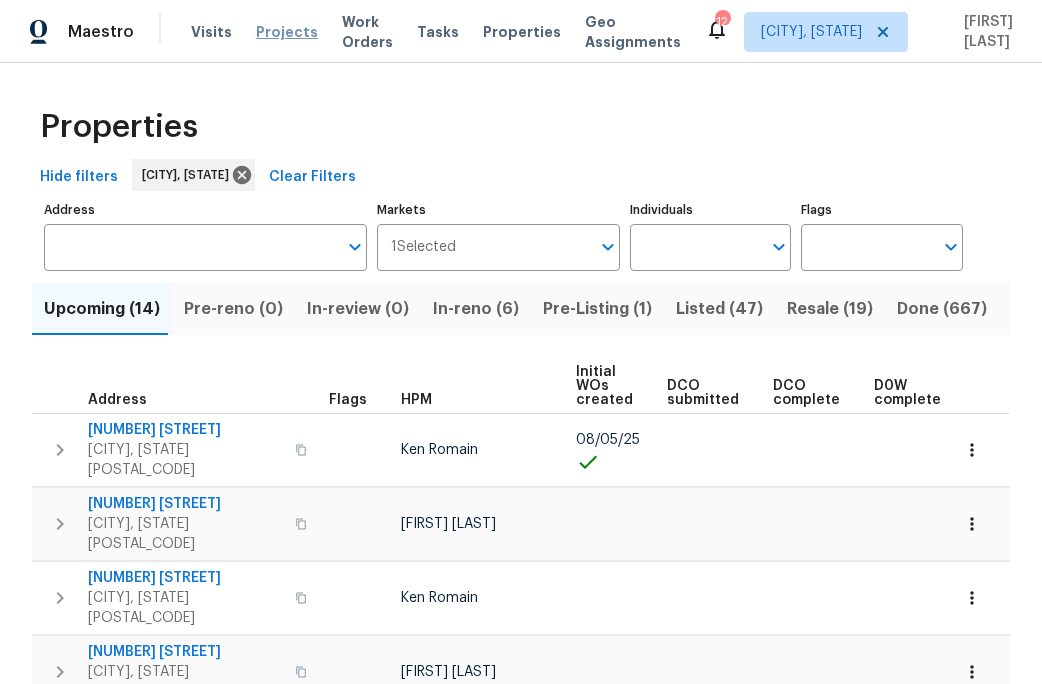 click on "Projects" at bounding box center (287, 32) 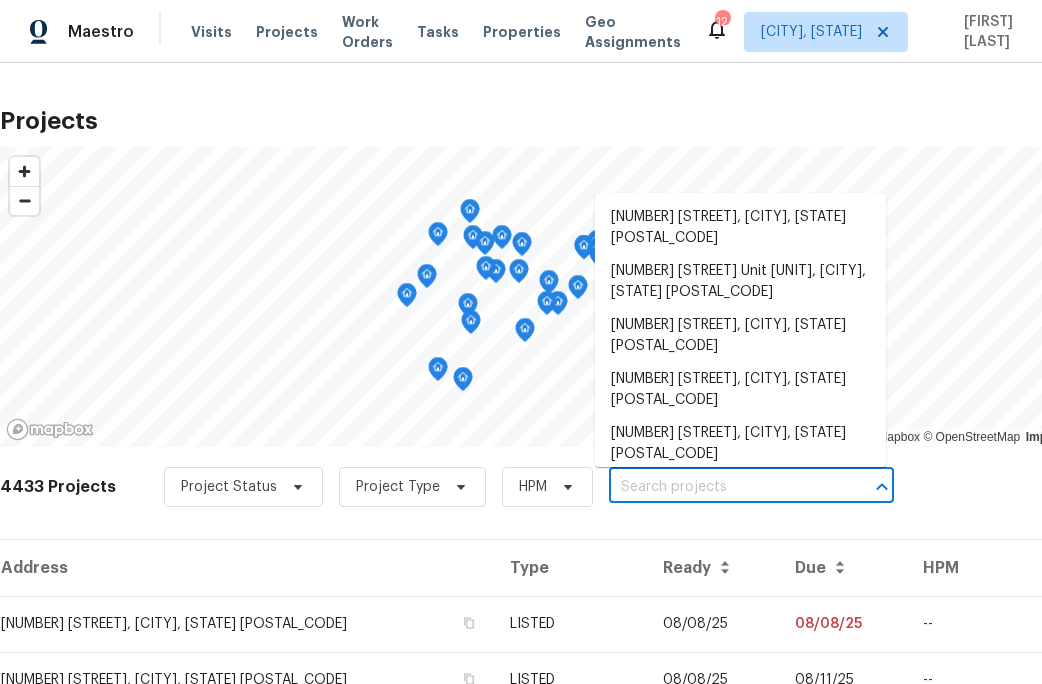 click at bounding box center (723, 487) 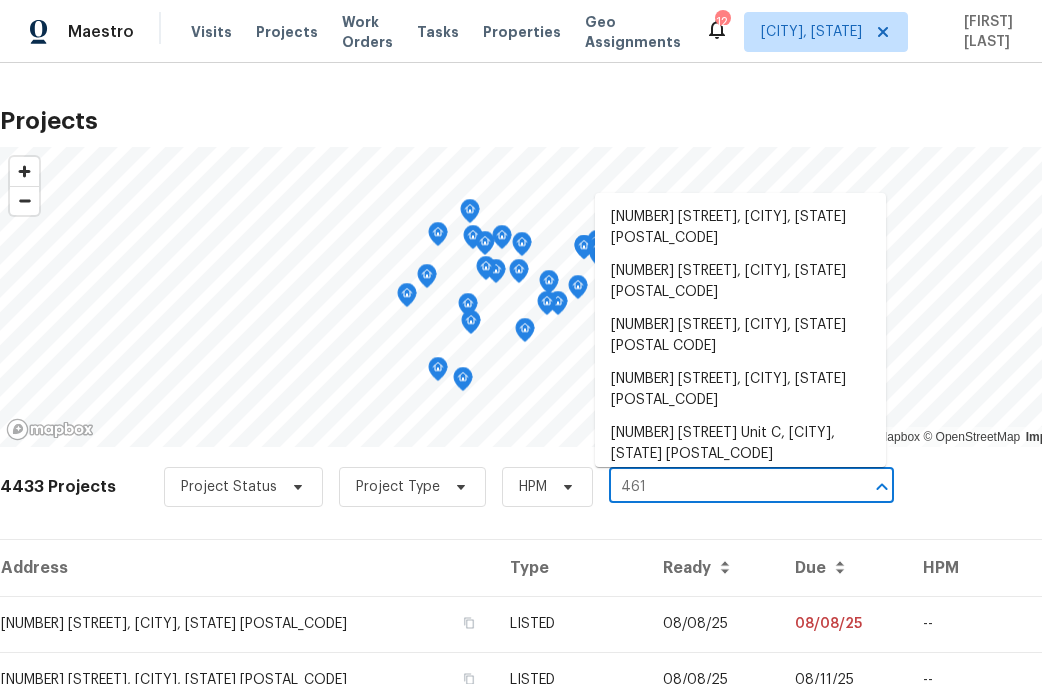 type on "4616" 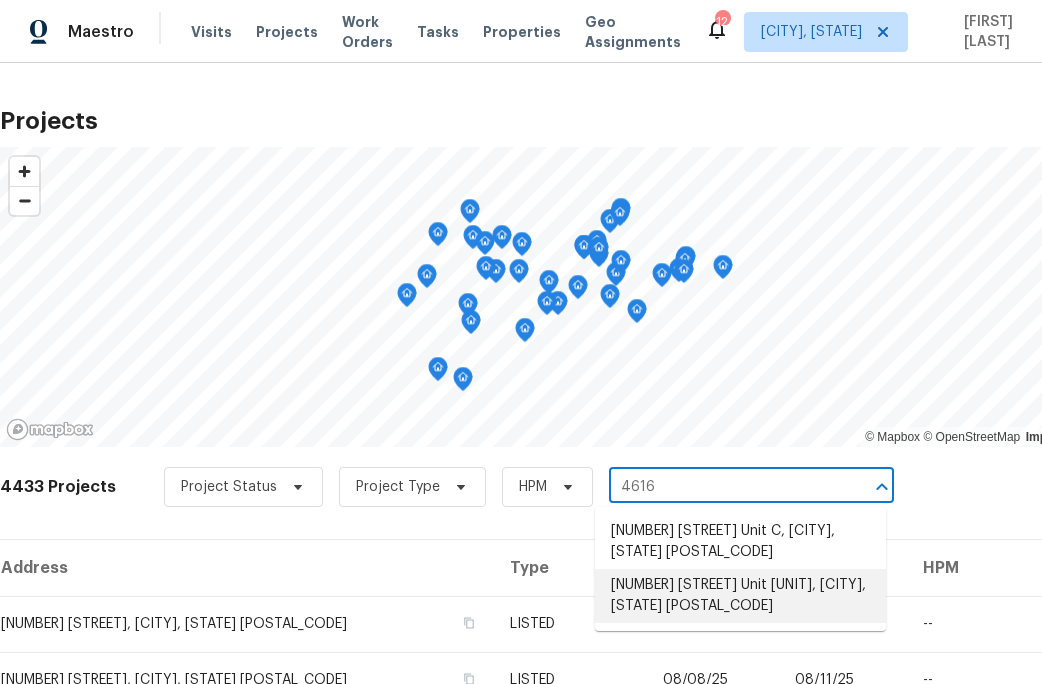 click on "[NUMBER] [STREET] Unit [UNIT], [CITY], [STATE] [POSTAL_CODE]" at bounding box center (740, 596) 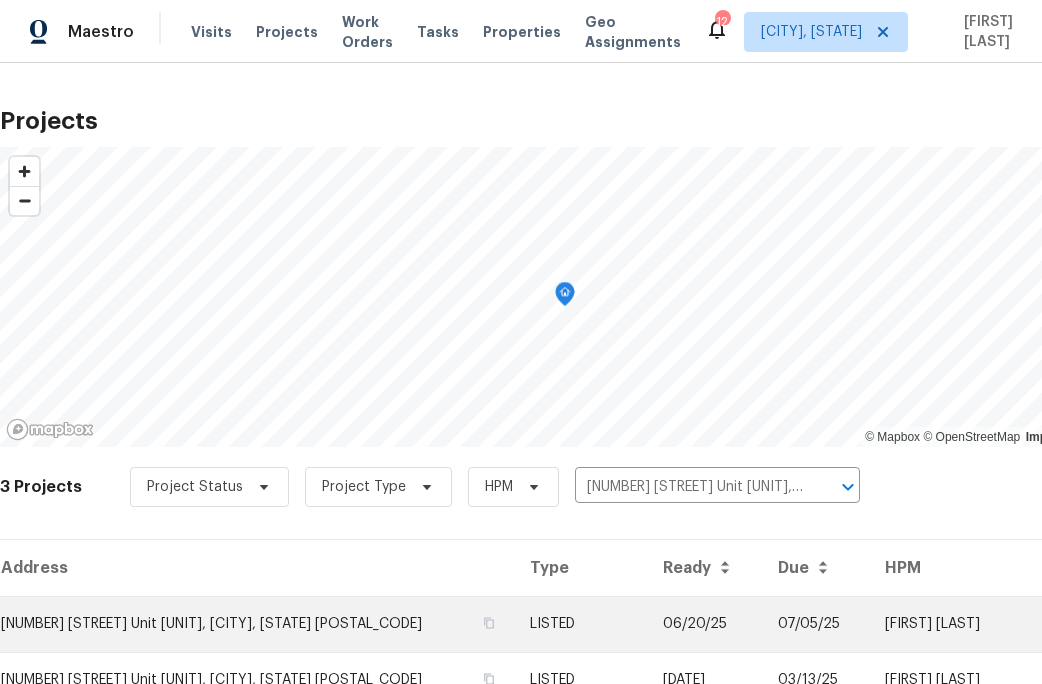click on "[NUMBER] [STREET] Unit [UNIT], [CITY], [STATE] [POSTAL_CODE]" at bounding box center (257, 624) 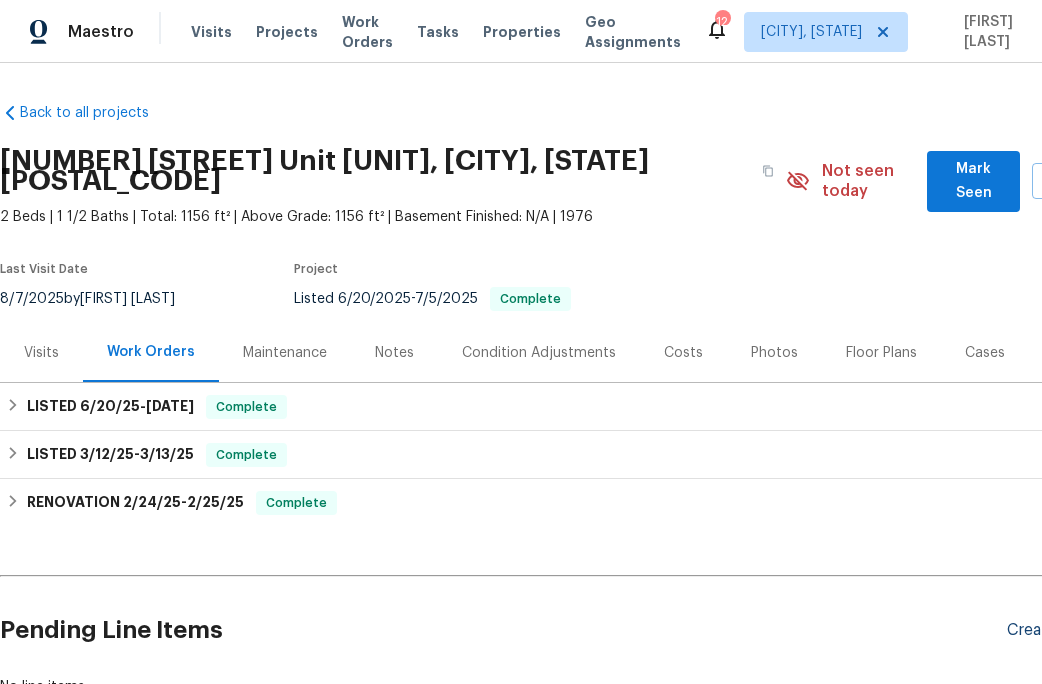 click on "Create Line Item" at bounding box center [1068, 630] 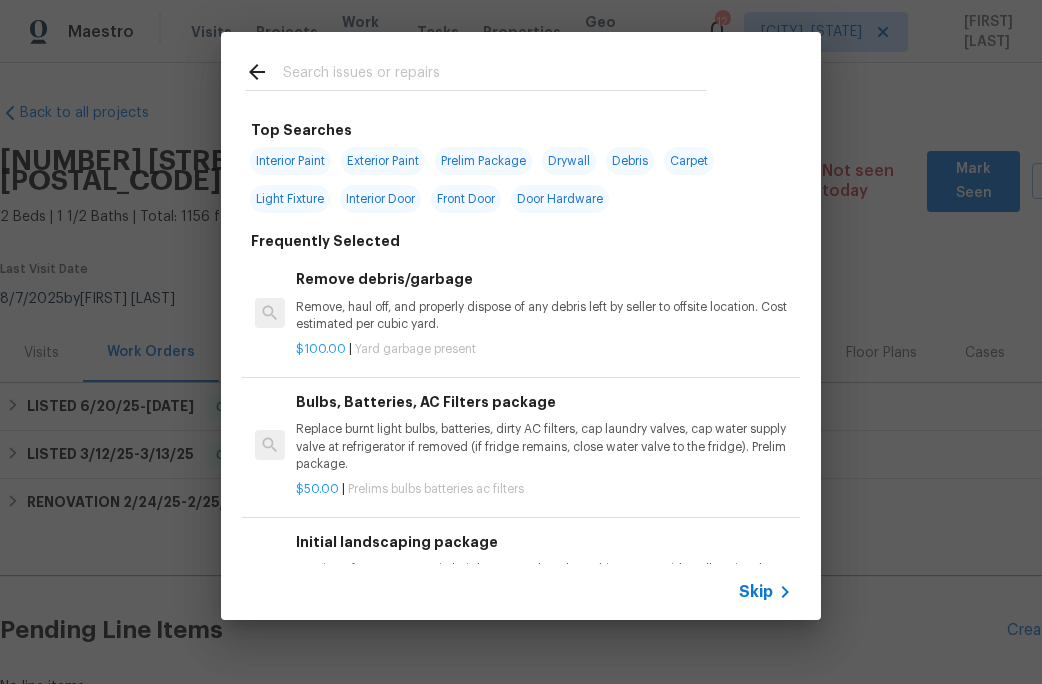 click at bounding box center [495, 75] 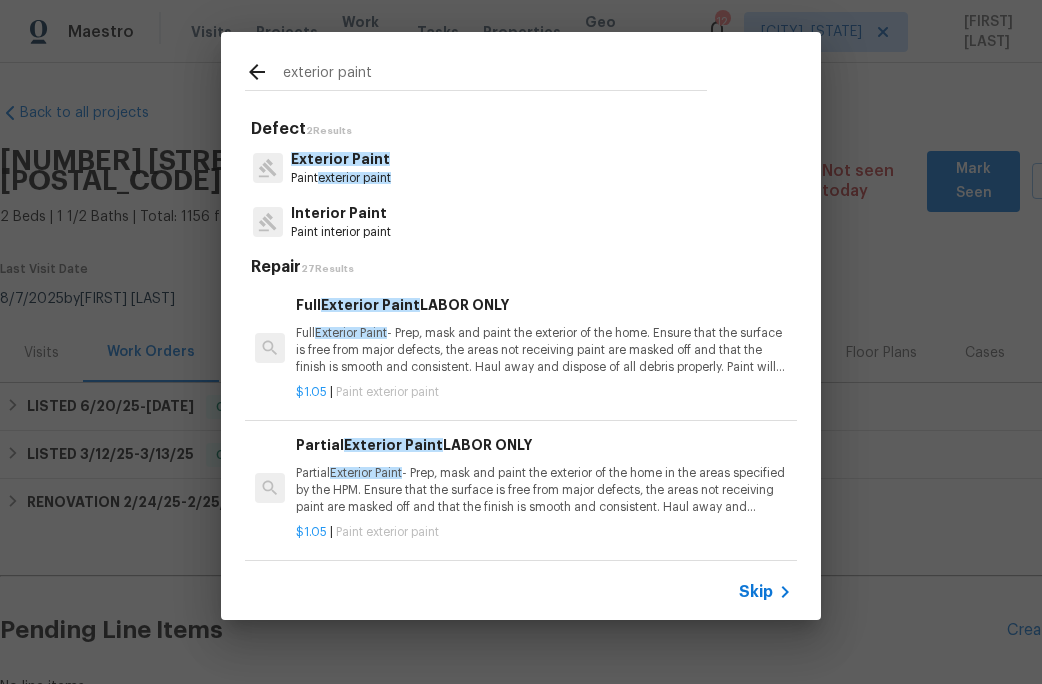 type on "exterior paint" 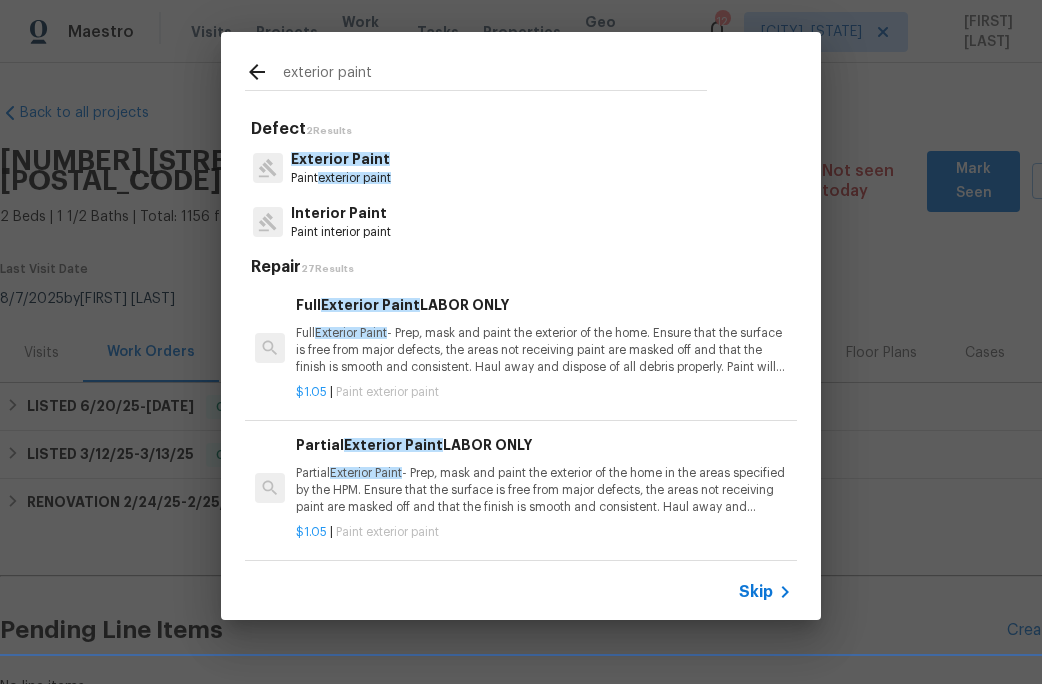 click on "Paint  exterior paint" at bounding box center [341, 178] 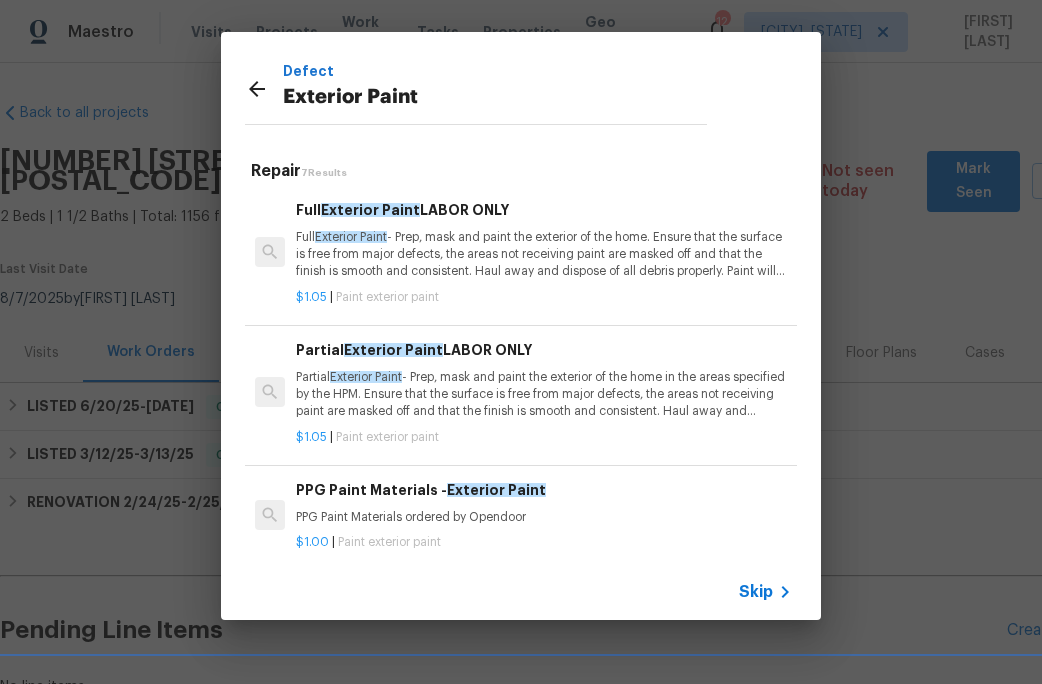 click on "Skip" at bounding box center [756, 592] 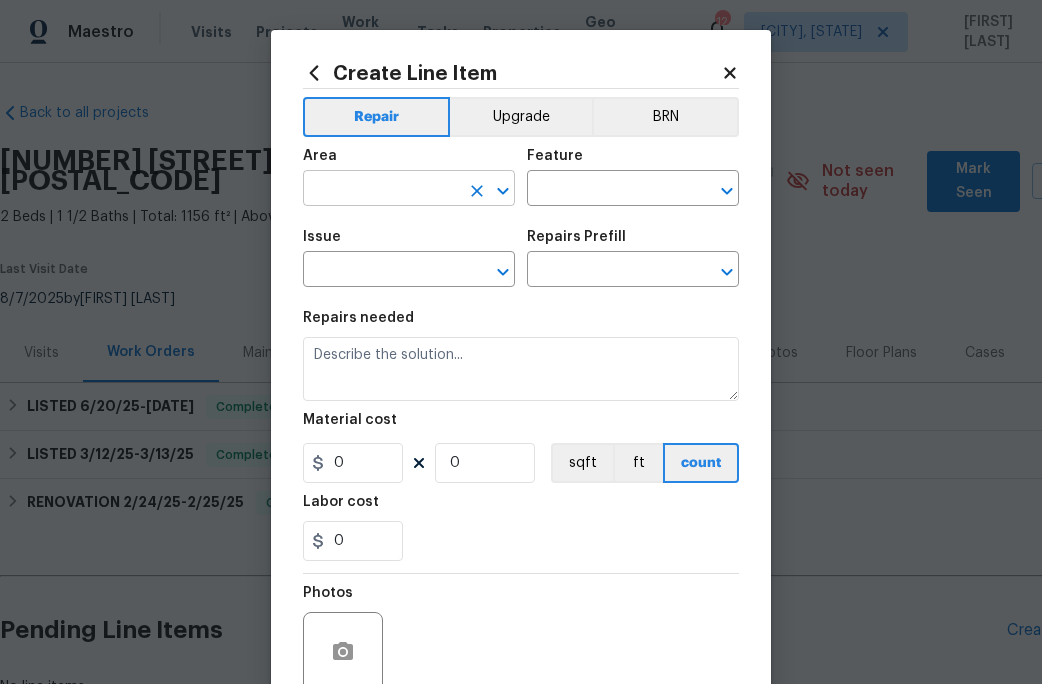 click at bounding box center (381, 190) 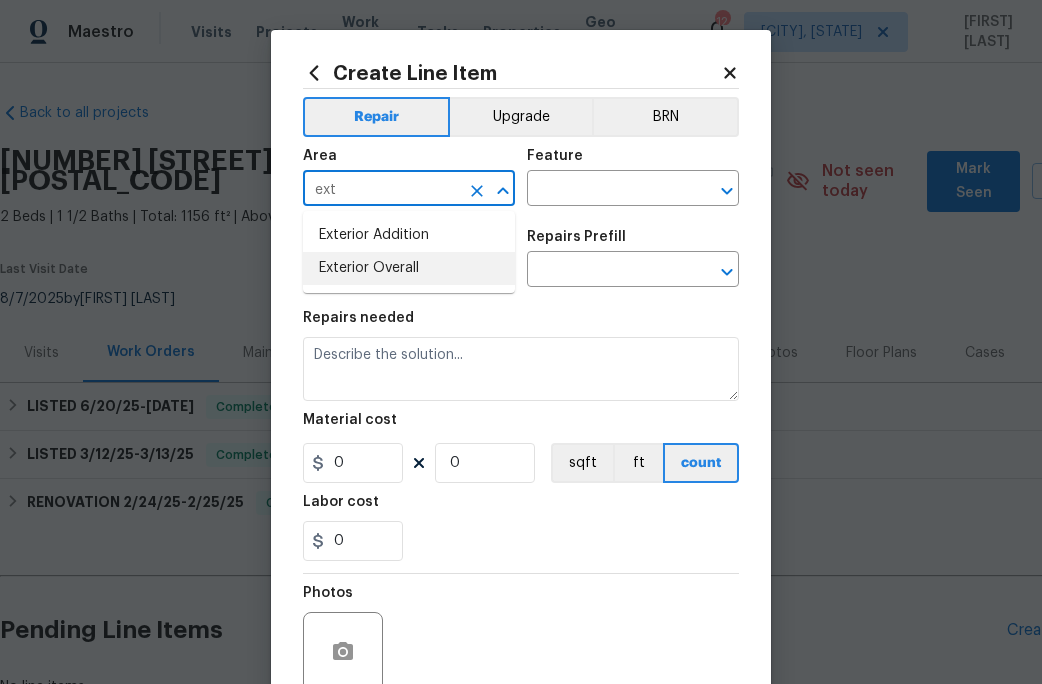 click on "Exterior Overall" at bounding box center [409, 268] 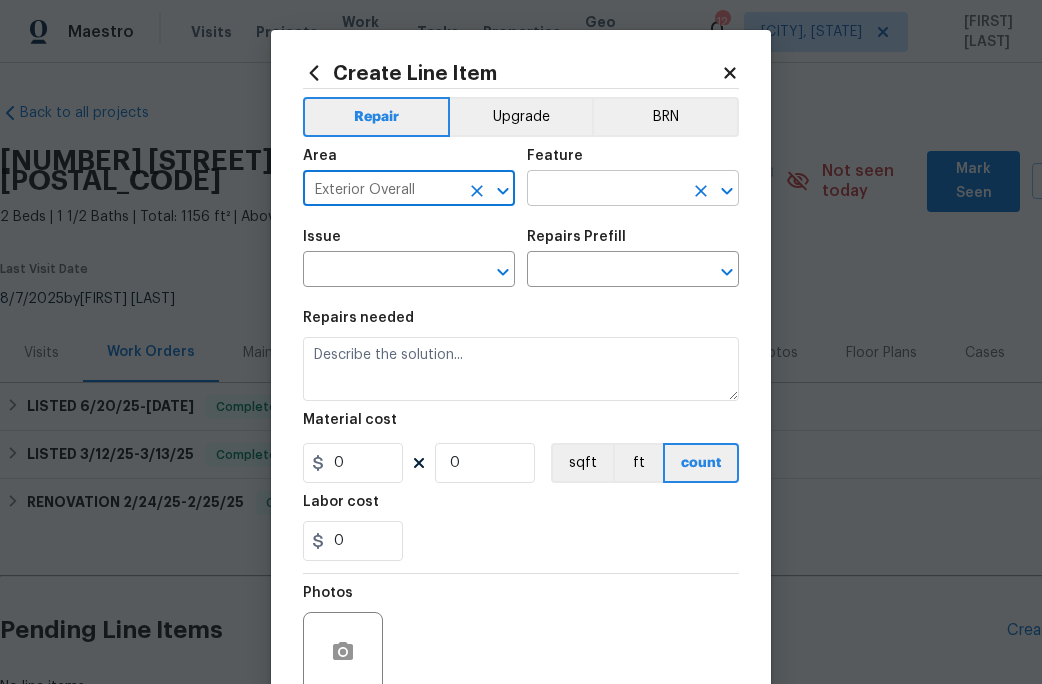type on "Exterior Overall" 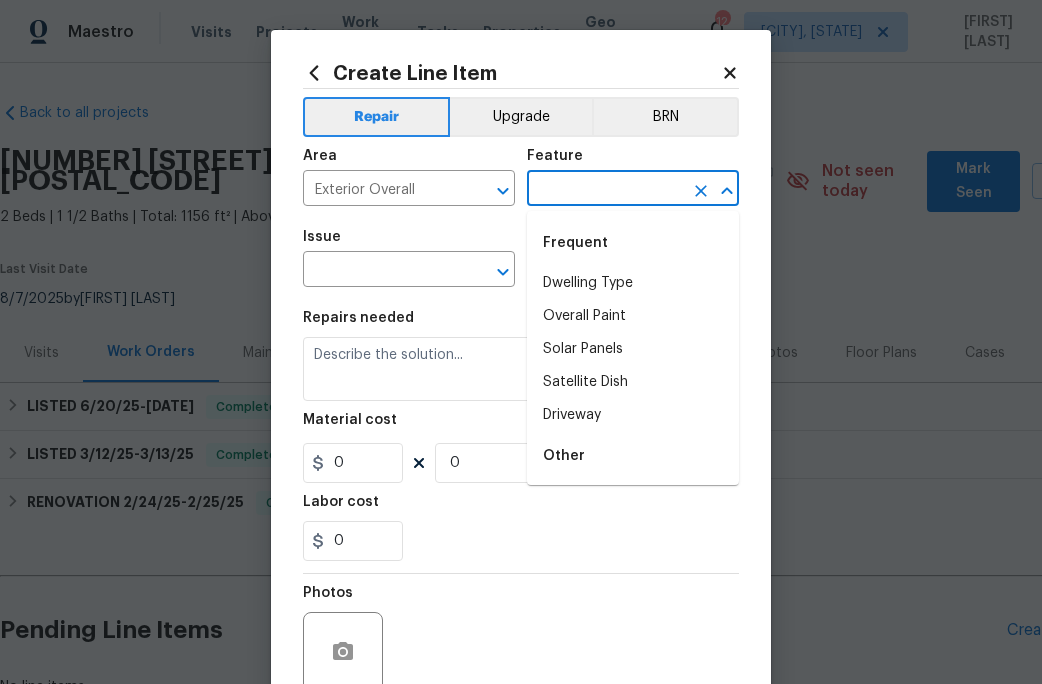 click at bounding box center [605, 190] 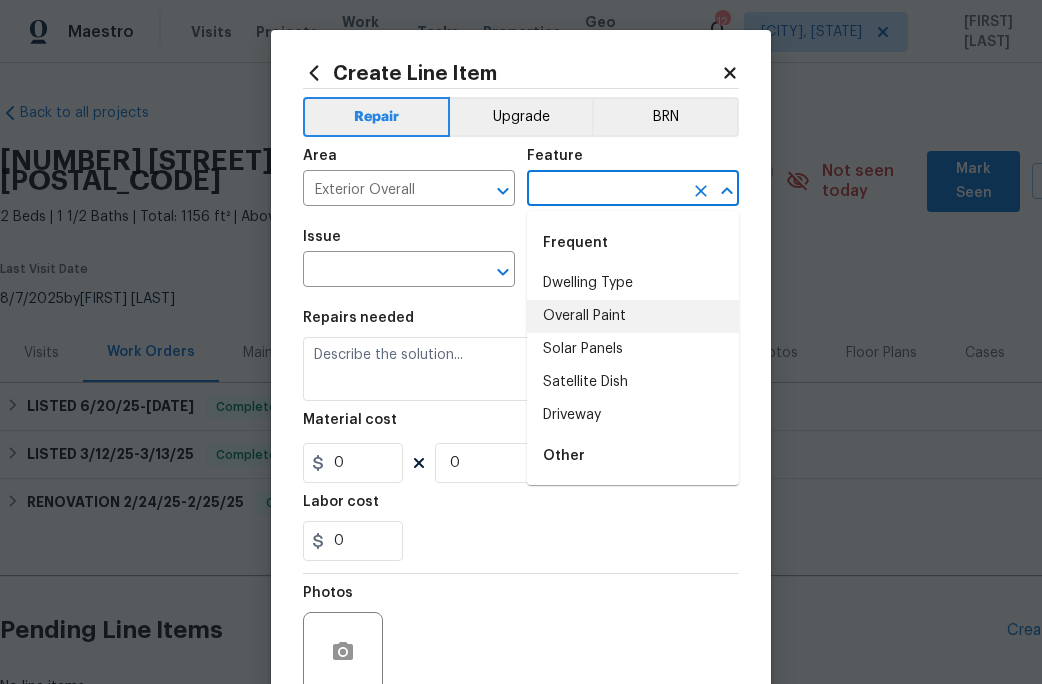 click on "Overall Paint" at bounding box center [633, 316] 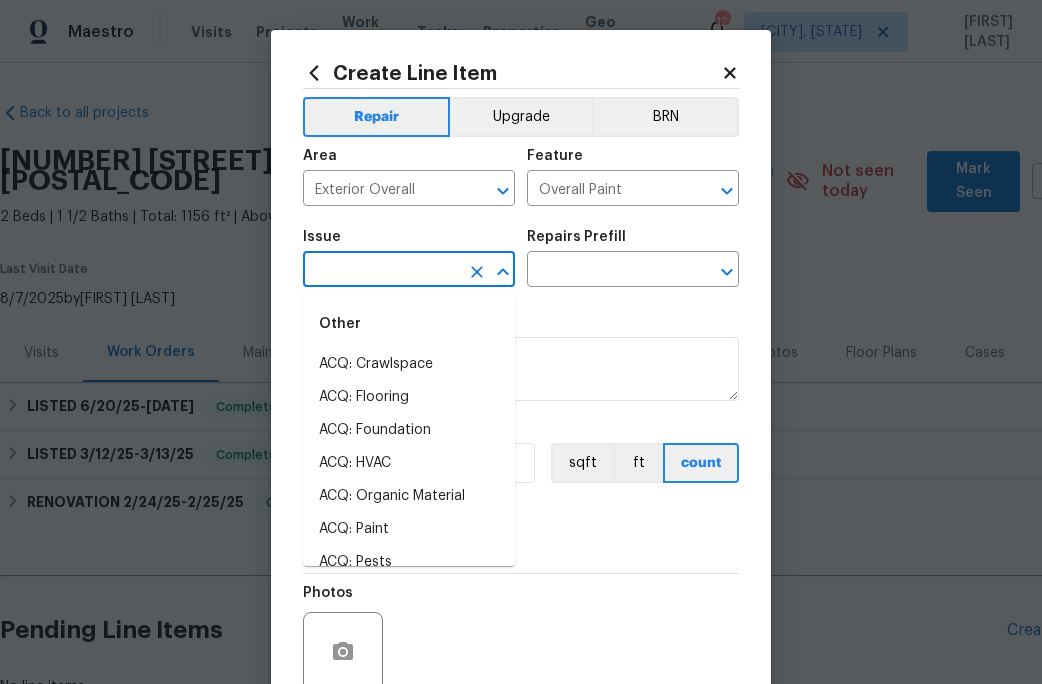 click at bounding box center [381, 271] 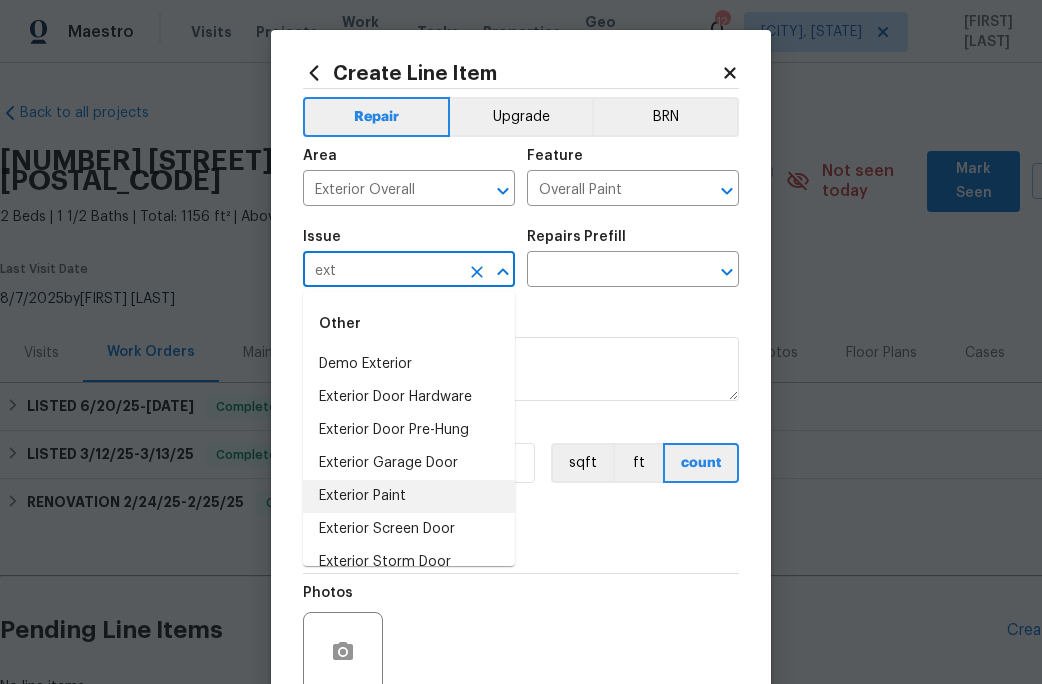 click on "Exterior Paint" at bounding box center [409, 496] 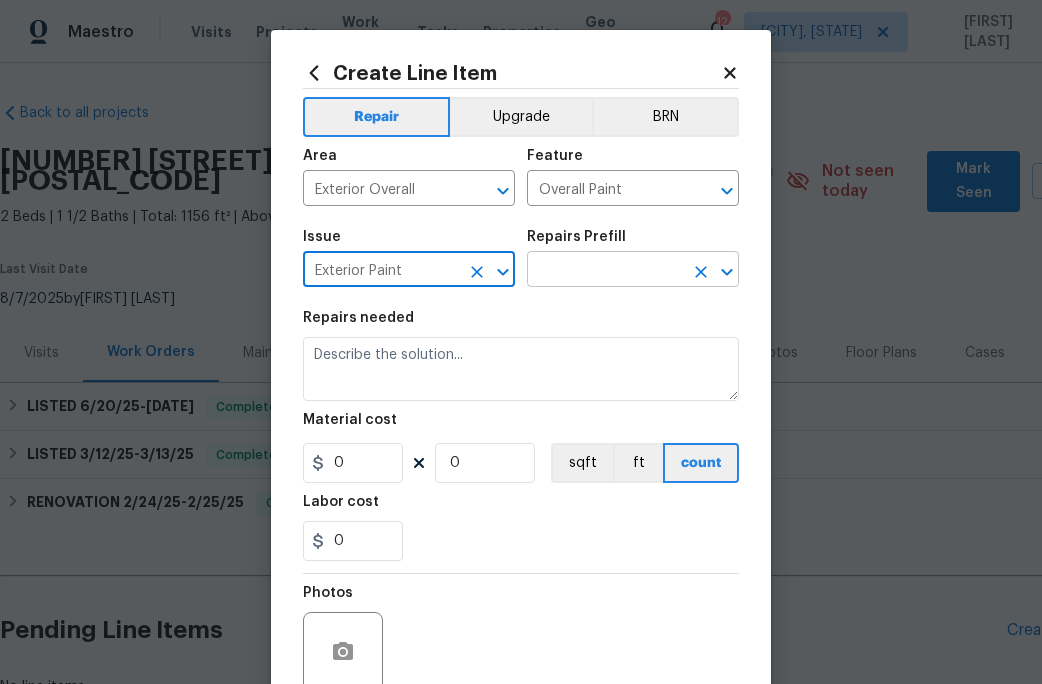 type on "Exterior Paint" 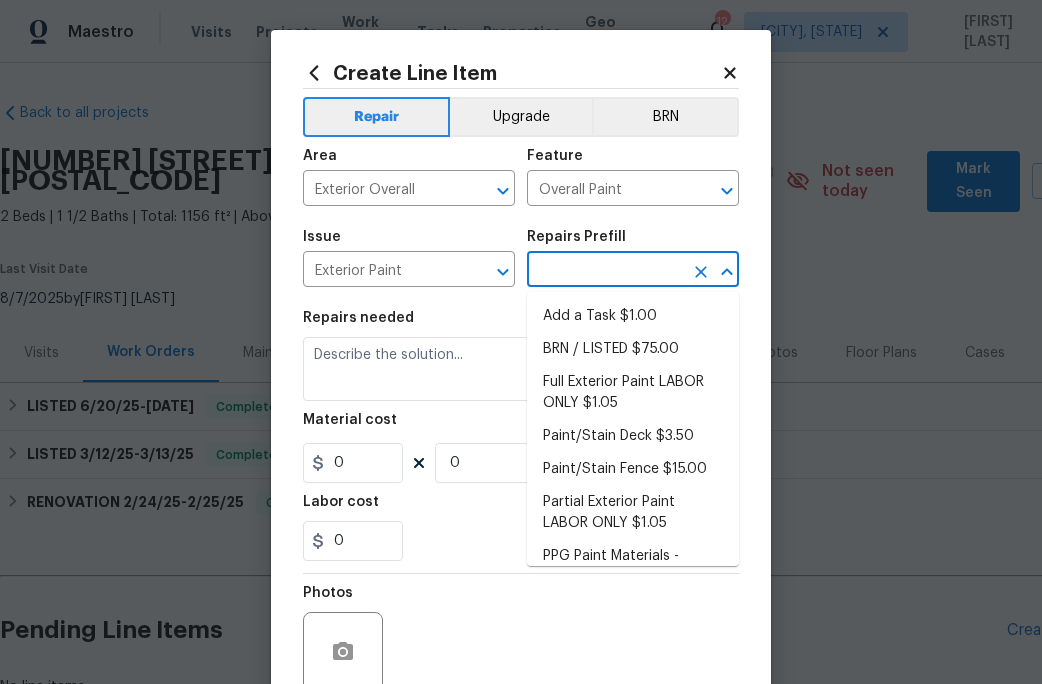 click at bounding box center [605, 271] 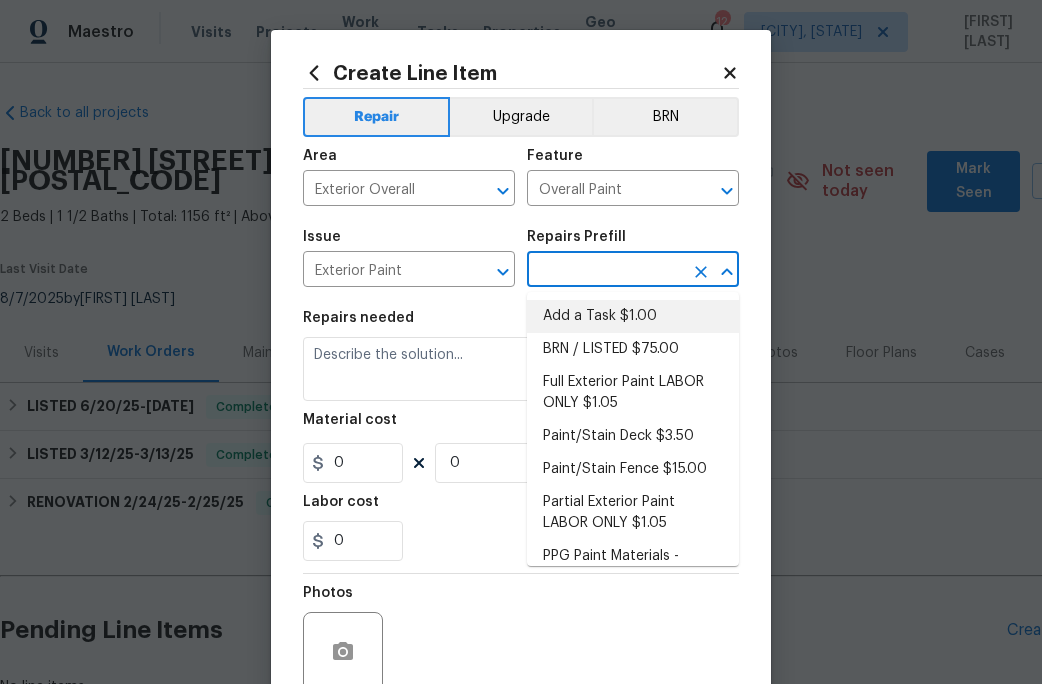 click on "Add a Task $1.00" at bounding box center [633, 316] 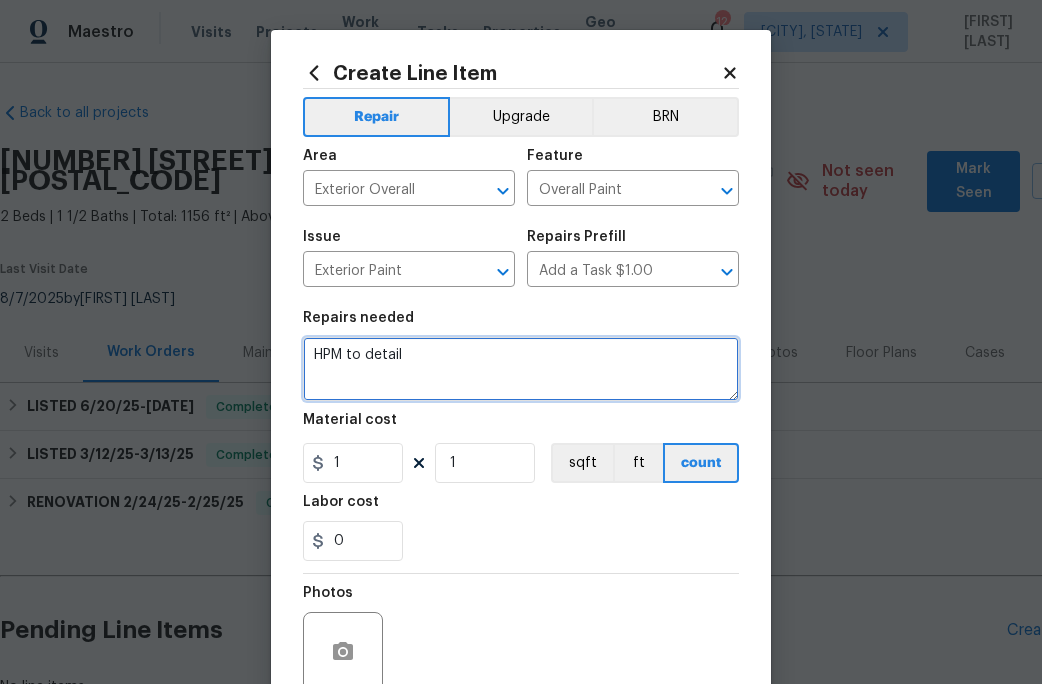 click on "HPM to detail" at bounding box center (521, 369) 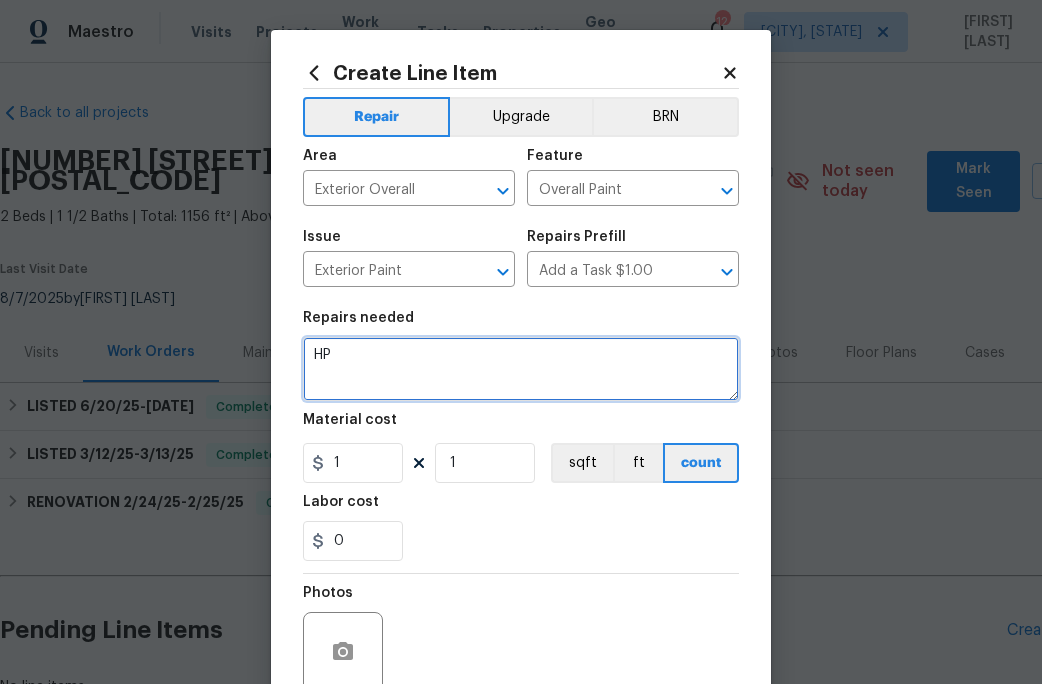 type on "H" 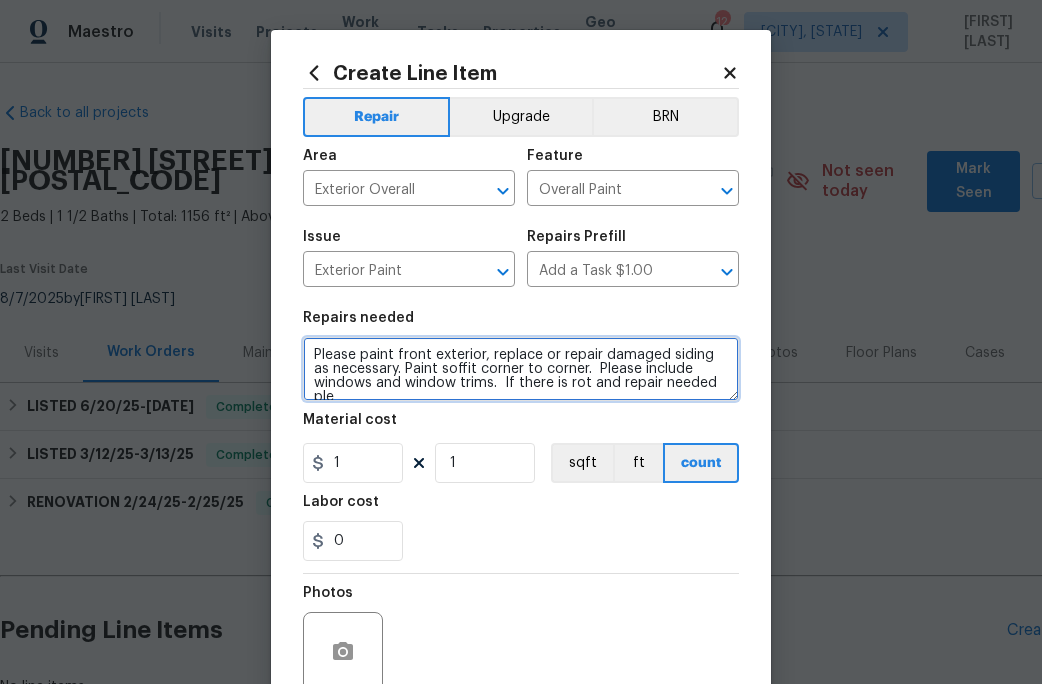 scroll, scrollTop: 4, scrollLeft: 0, axis: vertical 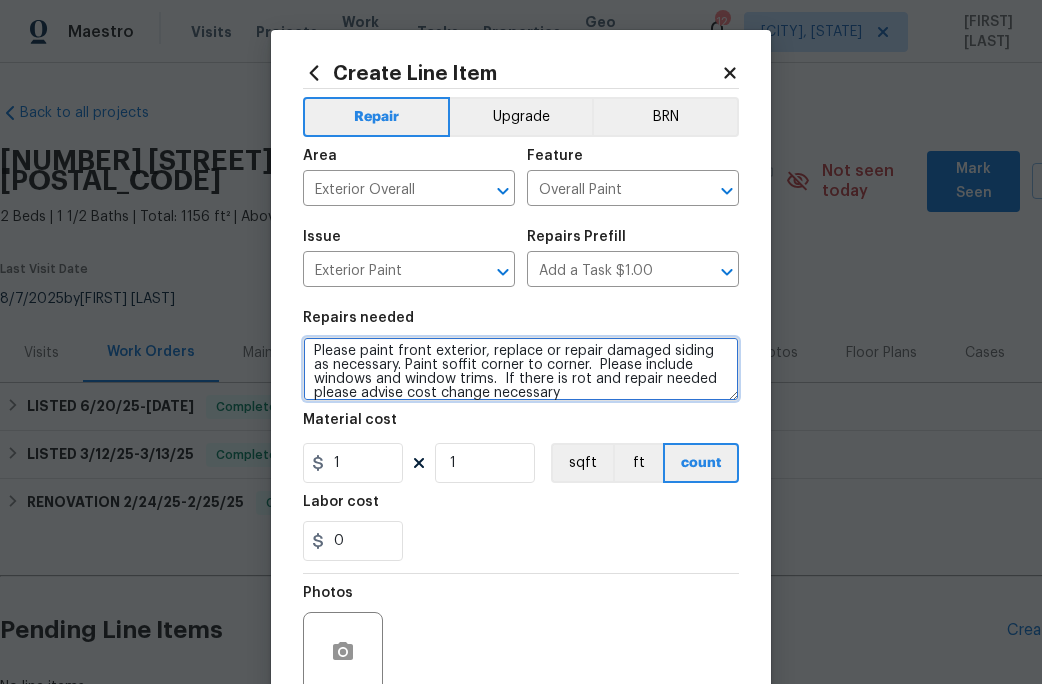 type on "Please paint front exterior, replace or repair damaged siding as necessary. Paint soffit corner to corner.  Please include windows and window trims.  If there is rot and repair needed please advise cost change necessary" 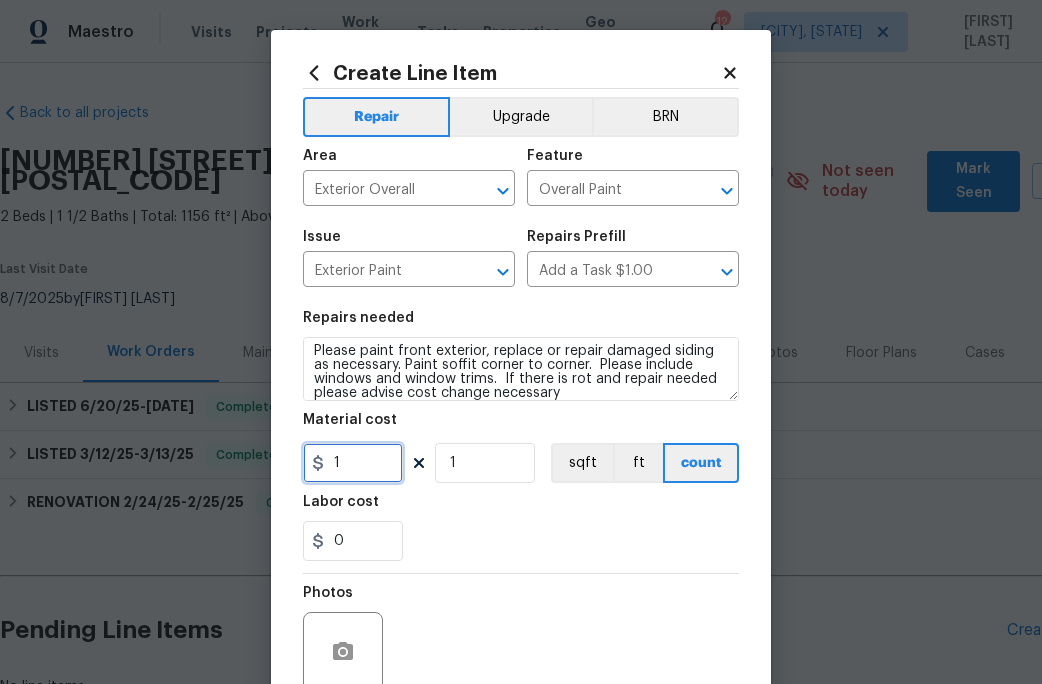 click on "1" at bounding box center (353, 463) 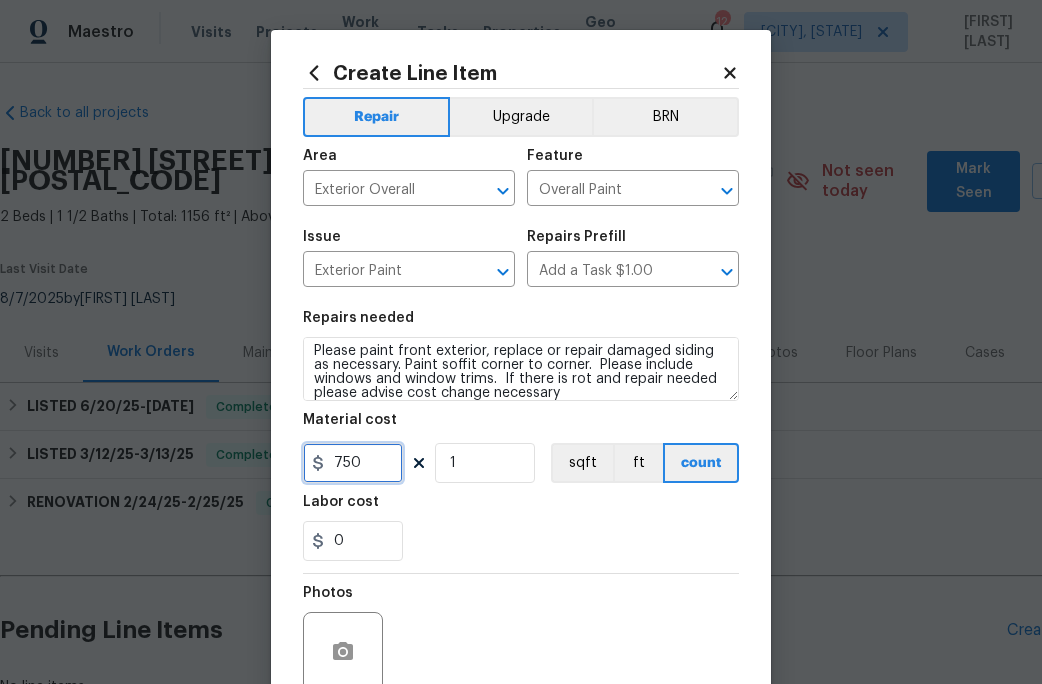 type on "750" 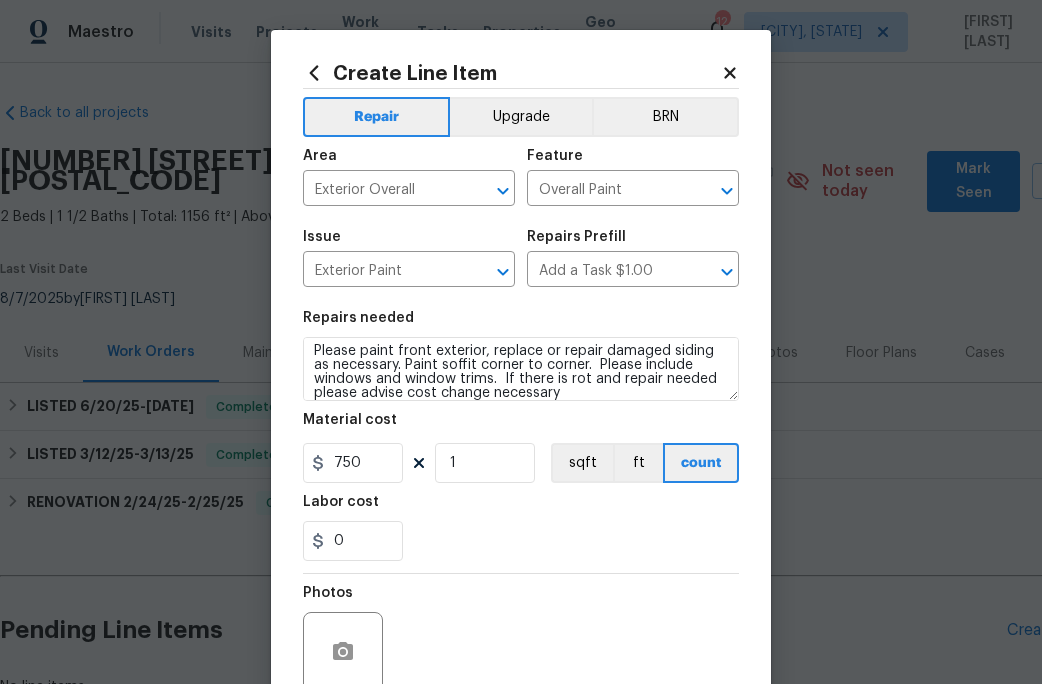click on "0" at bounding box center [521, 541] 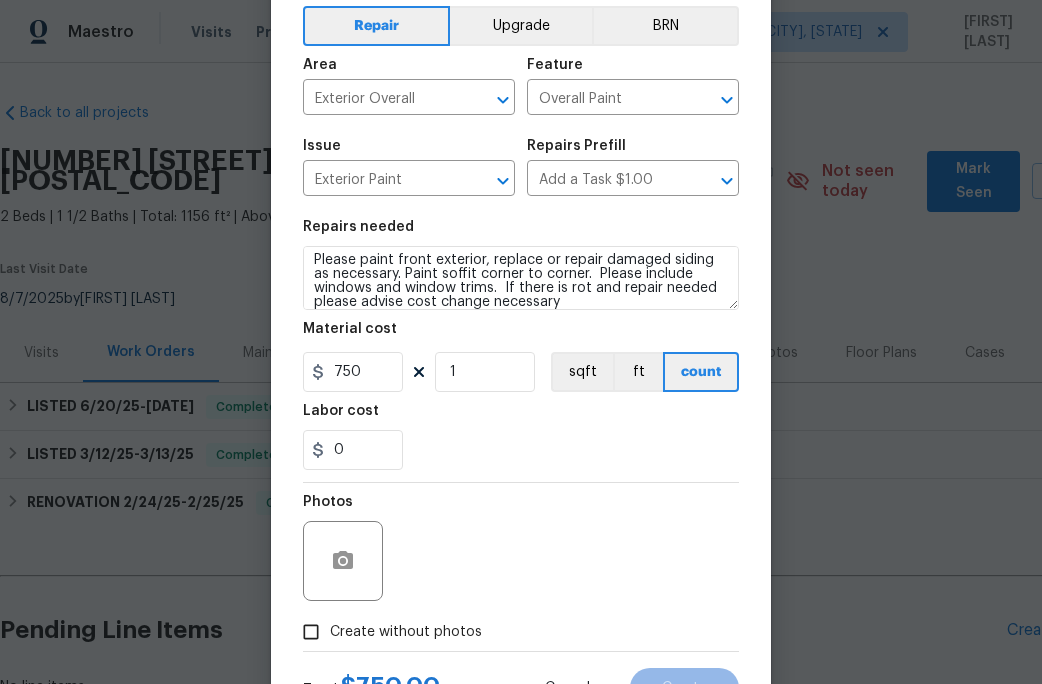 scroll, scrollTop: 82, scrollLeft: 0, axis: vertical 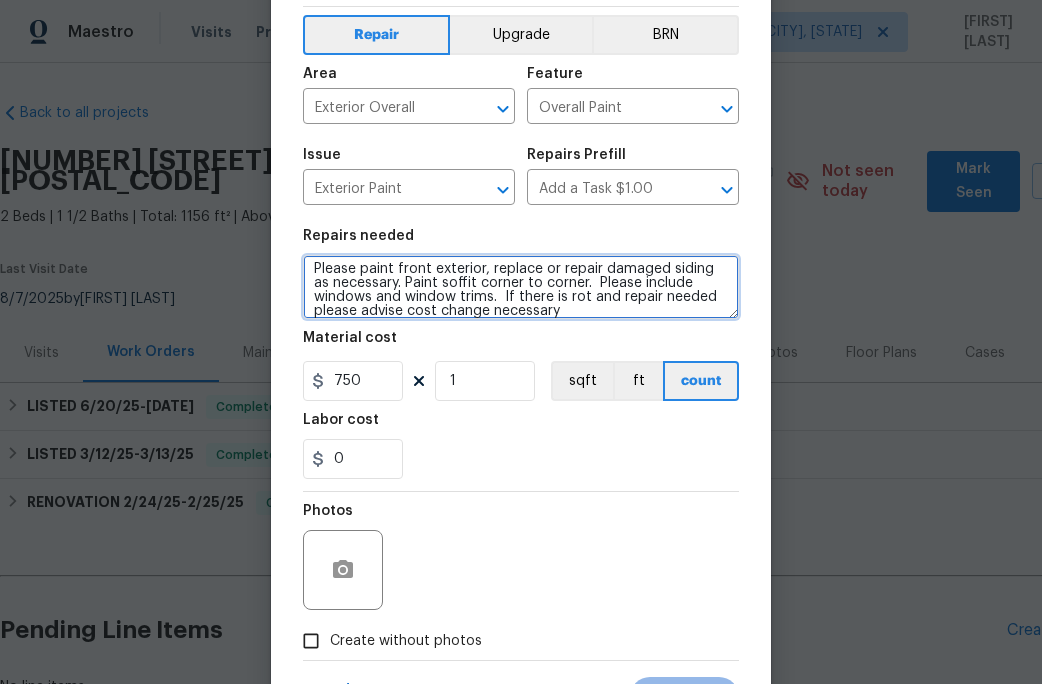 click on "Please paint front exterior, replace or repair damaged siding as necessary. Paint soffit corner to corner.  Please include windows and window trims.  If there is rot and repair needed please advise cost change necessary" at bounding box center (521, 287) 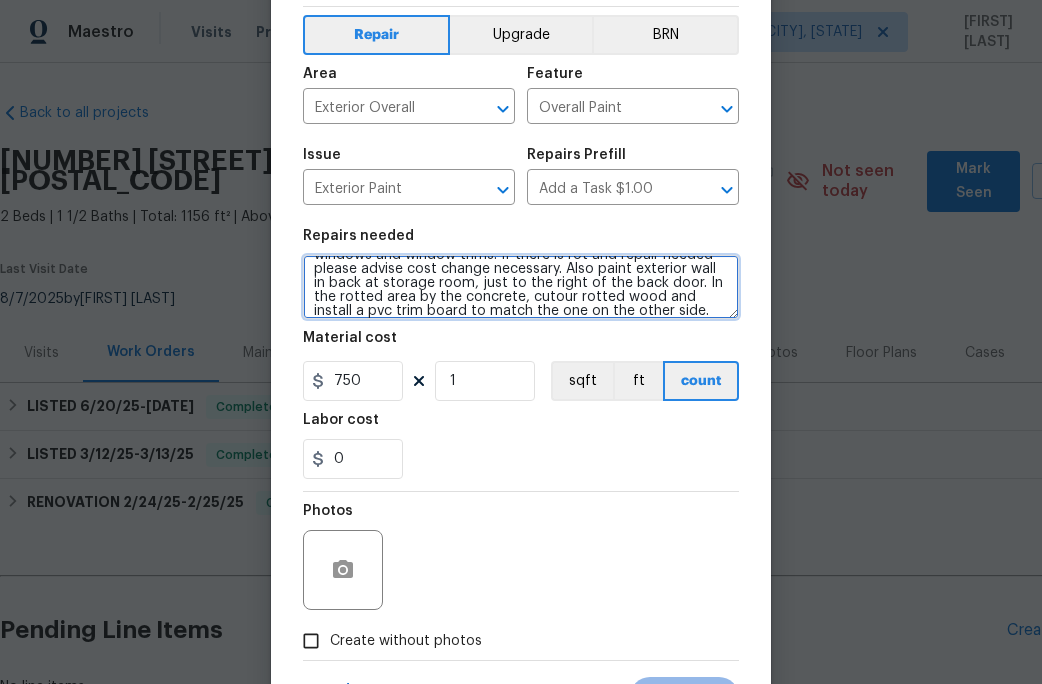 scroll, scrollTop: 60, scrollLeft: 0, axis: vertical 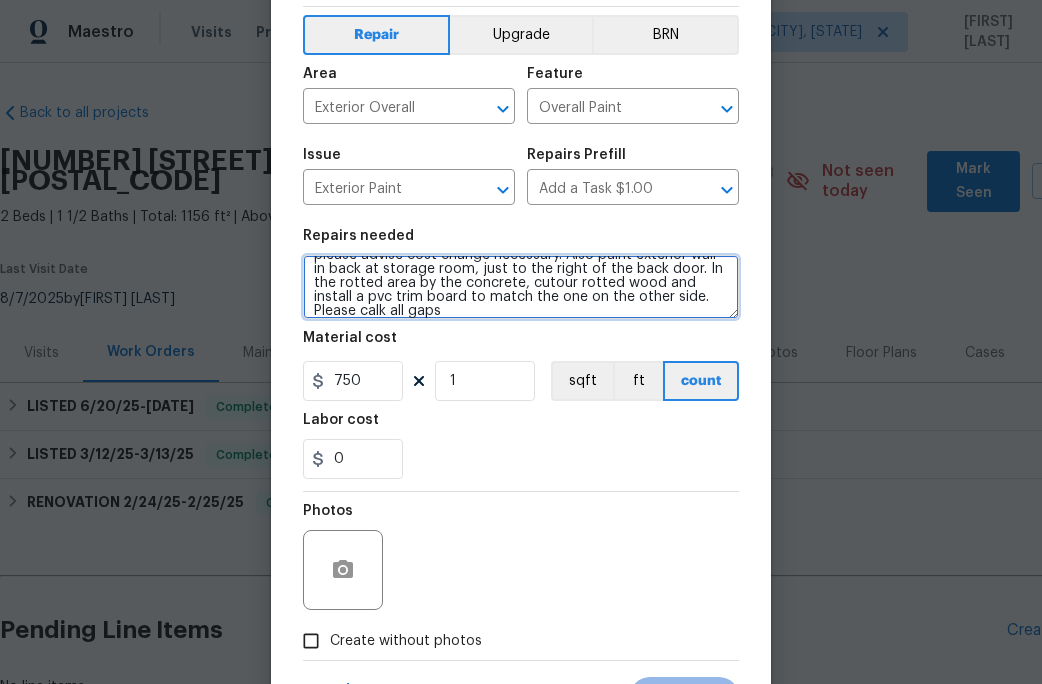 type on "Please paint front exterior, replace or repair damaged siding as necessary. Paint soffit corner to corner. Please include windows and window trims. If there is rot and repair needed please advise cost change necessary. Also paint exterior wall in back at storage room, just to the right of the back door. In the rotted area by the concrete, cutour rotted wood and install a pvc trim board to match the one on the other side. Please calk all gaps" 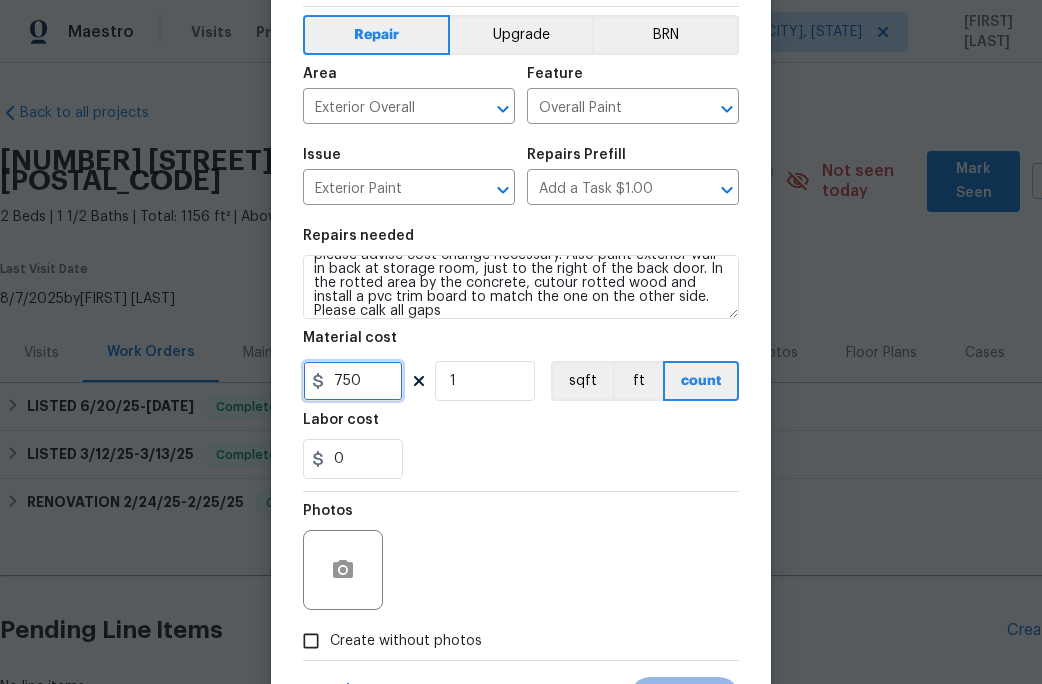 click on "750" at bounding box center (353, 381) 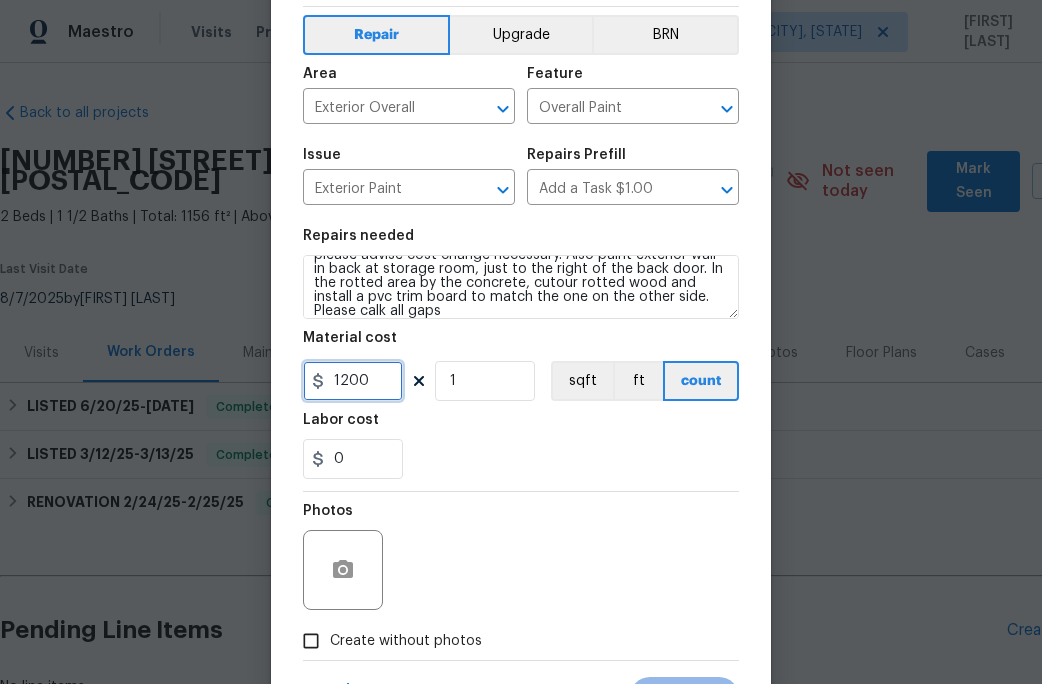 type on "1200" 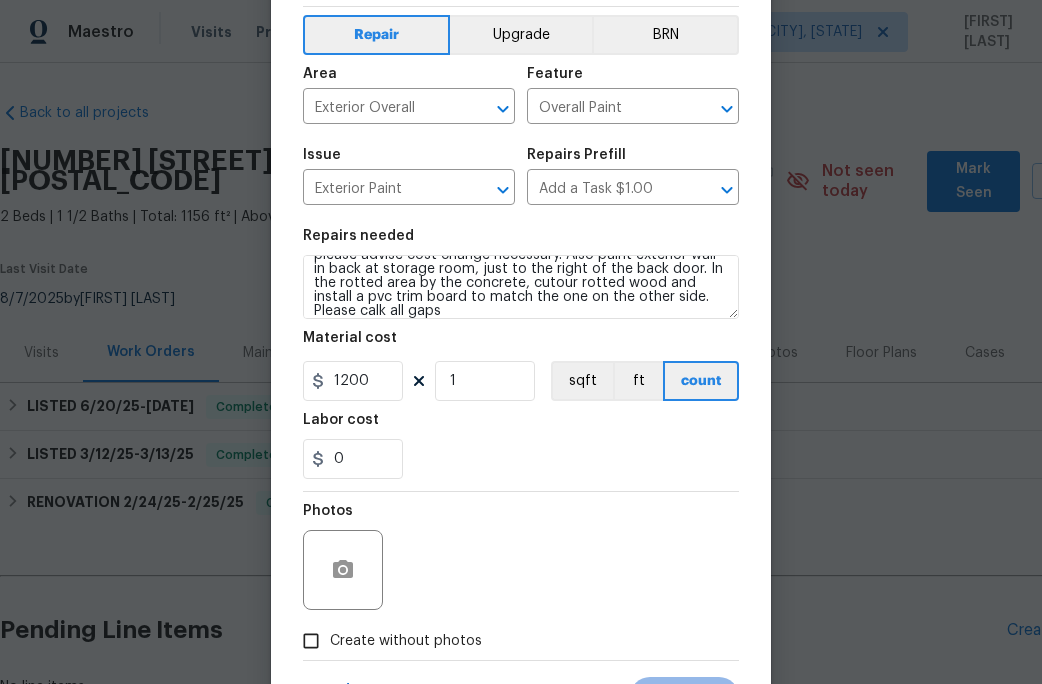 click on "0" at bounding box center (521, 459) 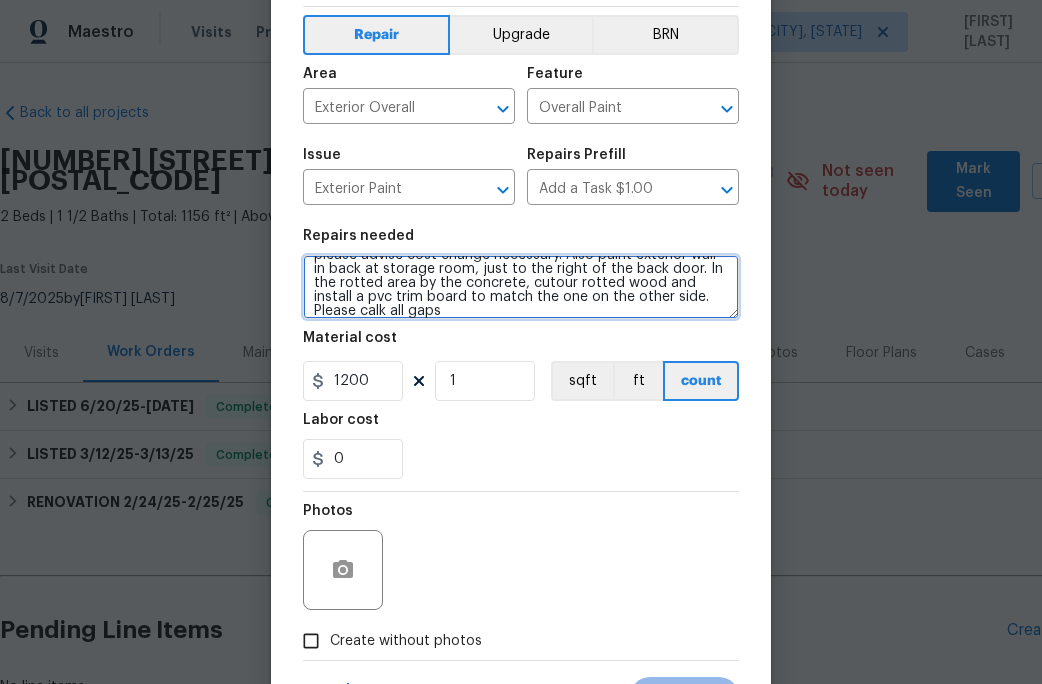 click on "Please paint front exterior, replace or repair damaged siding as necessary. Paint soffit corner to corner. Please include windows and window trims. If there is rot and repair needed please advise cost change necessary. Also paint exterior wall in back at storage room, just to the right of the back door. In the rotted area by the concrete, cutour rotted wood and install a pvc trim board to match the one on the other side. Please calk all gaps" at bounding box center [521, 287] 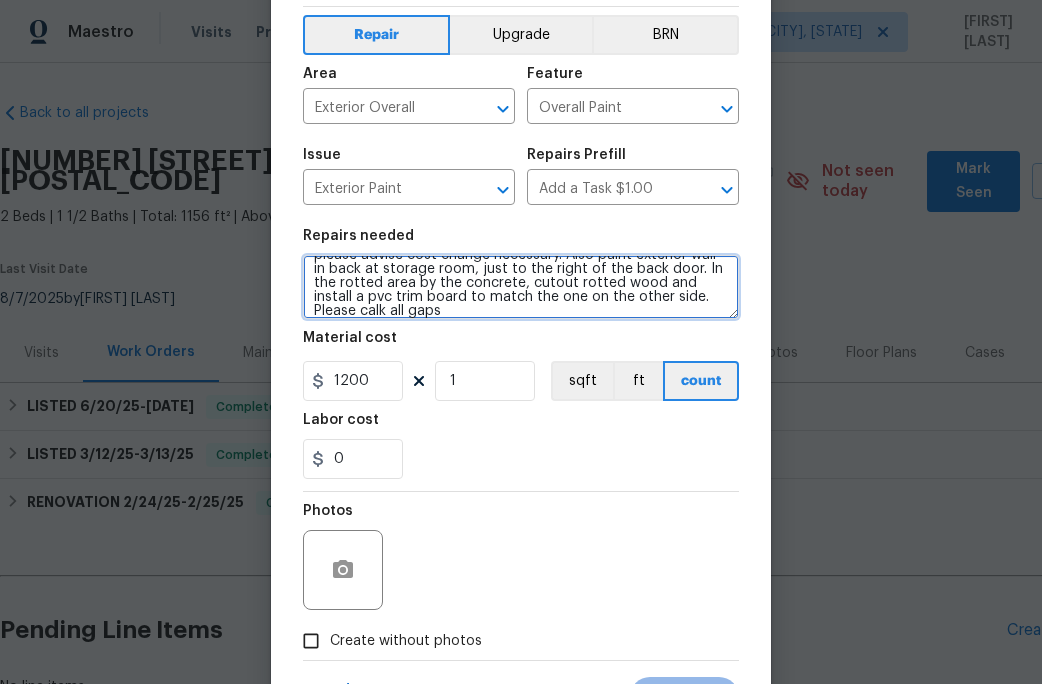 click on "Please paint front exterior, replace or repair damaged siding as necessary. Paint soffit corner to corner.  Please include windows and window trims.  If there is rot and repair needed please advise cost change necessary. Also paint exterior wall in back at storage room, just to the right of the back door. In the rotted area by the concrete, cutout rotted wood and install a pvc trim board to match the one on the other side.  Please calk all gaps" at bounding box center [521, 287] 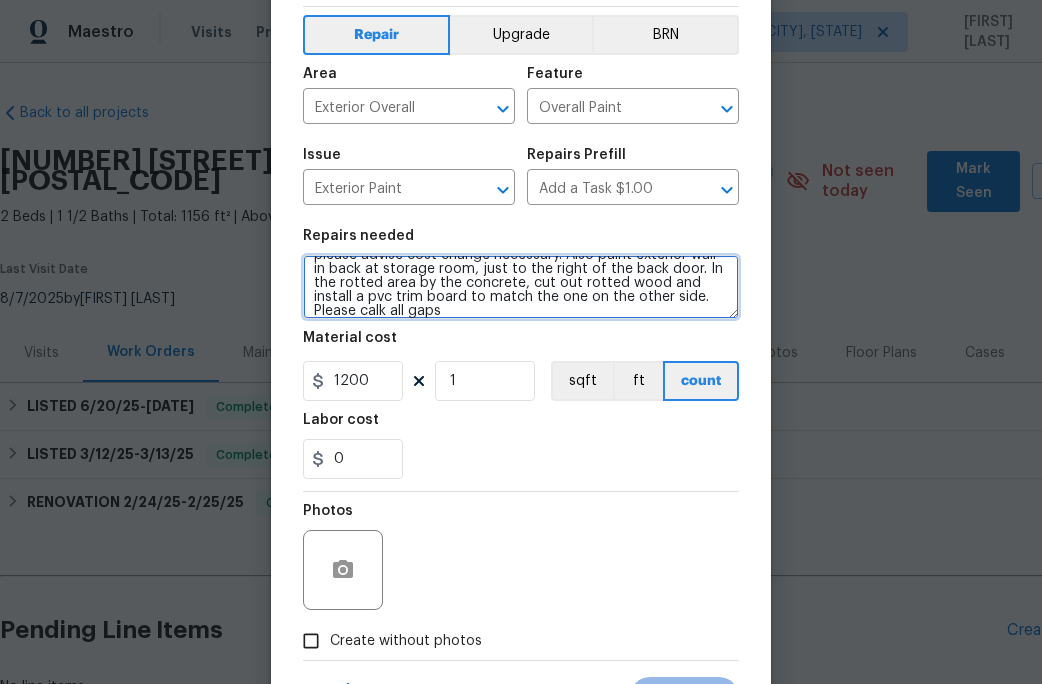 type on "Please paint front exterior, replace or repair damaged siding as necessary. Paint soffit corner to corner. Please include windows and window trims. If there is rot and repair needed please advise cost change necessary. Also paint exterior wall in back at storage room, just to the right of the back door. In the rotted area by the concrete, cut out rotted wood and install a pvc trim board to match the one on the other side. Please calk all gaps" 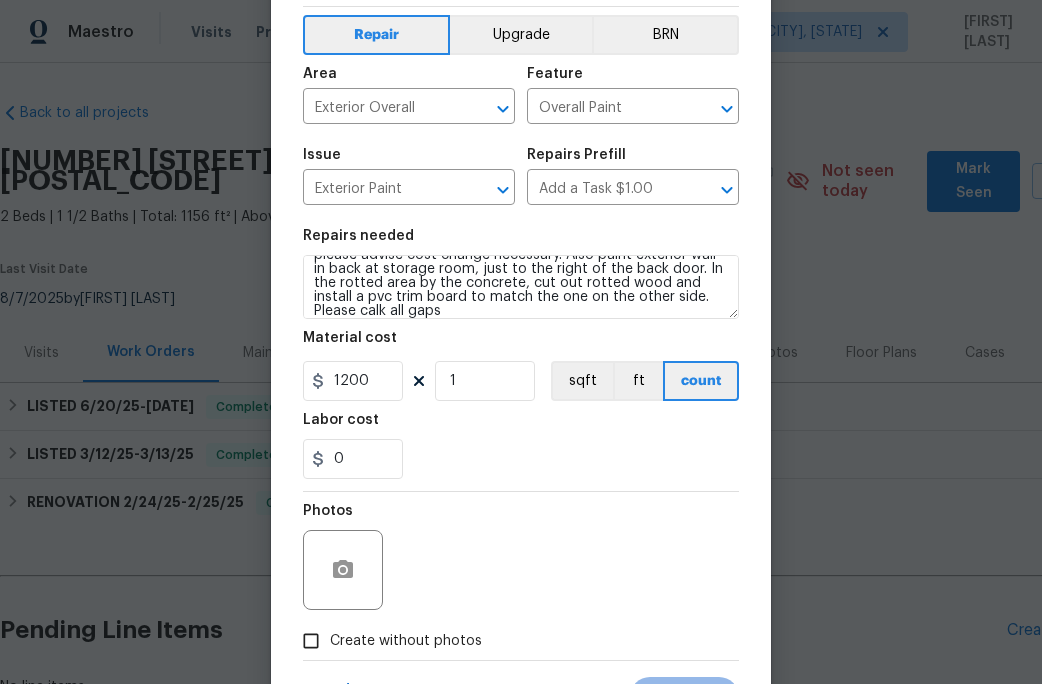 click on "Labor cost" at bounding box center [521, 426] 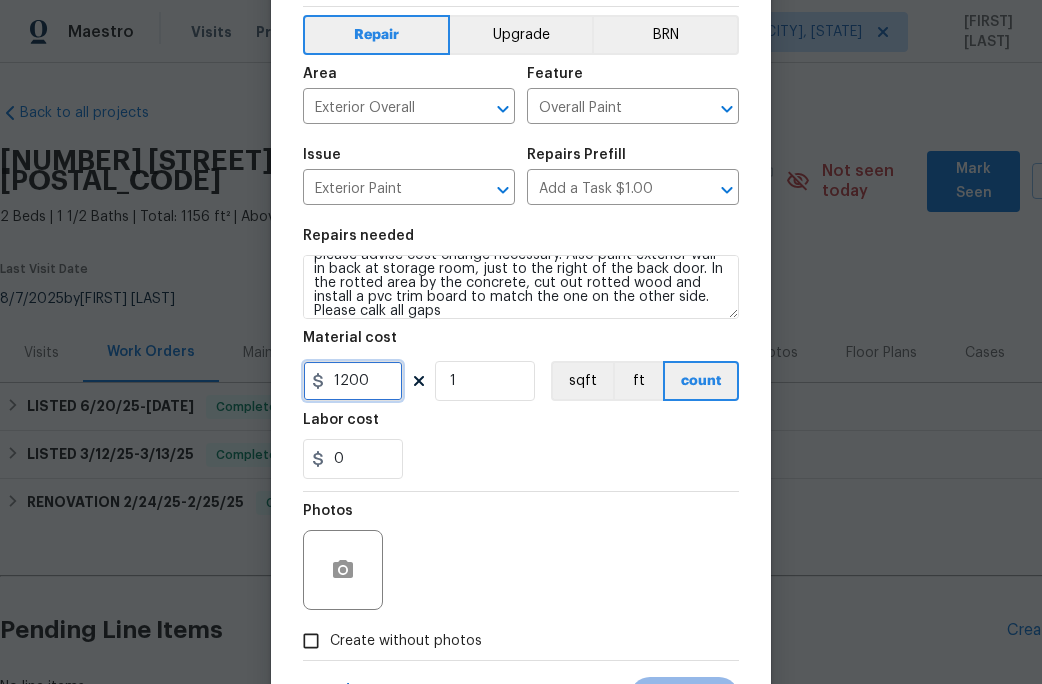 click on "1200" at bounding box center (353, 381) 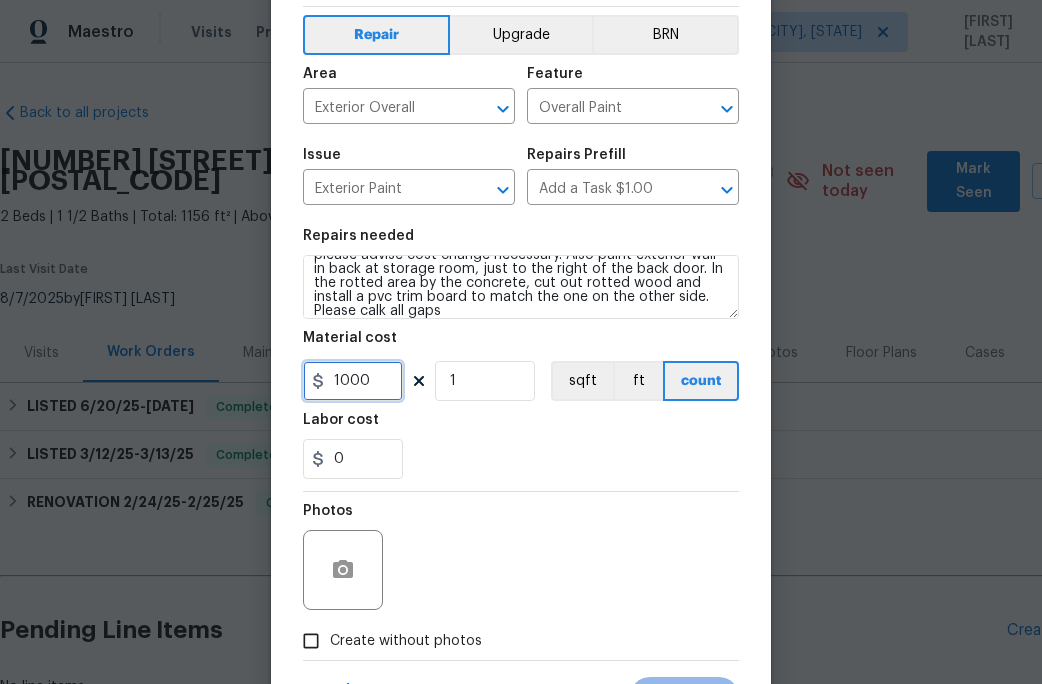 type on "1000" 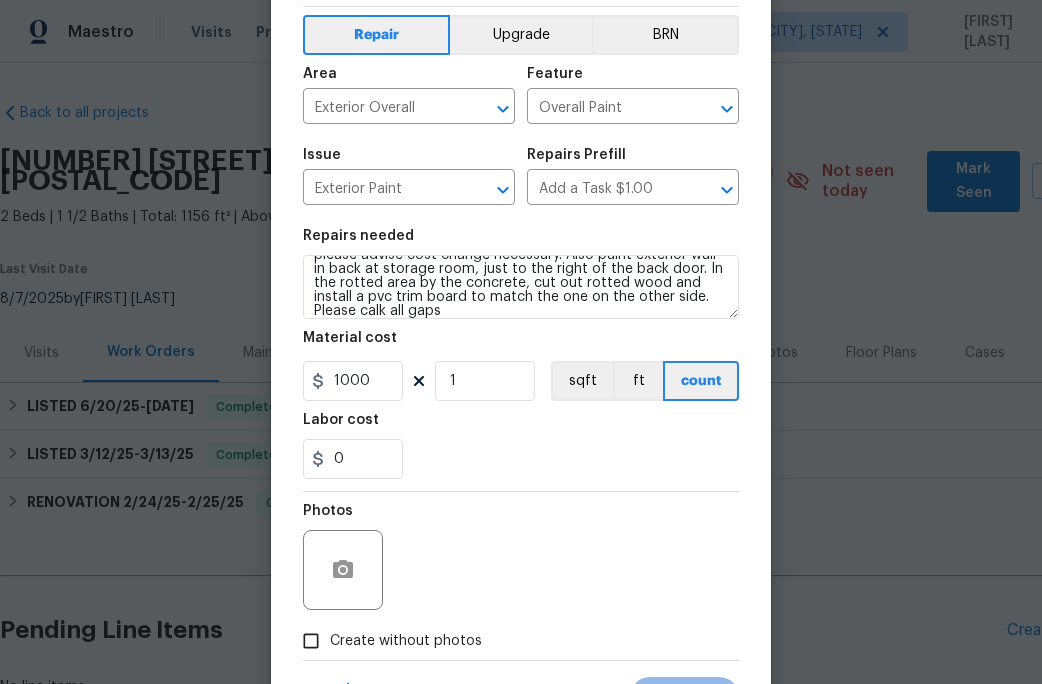 click on "0" at bounding box center [521, 459] 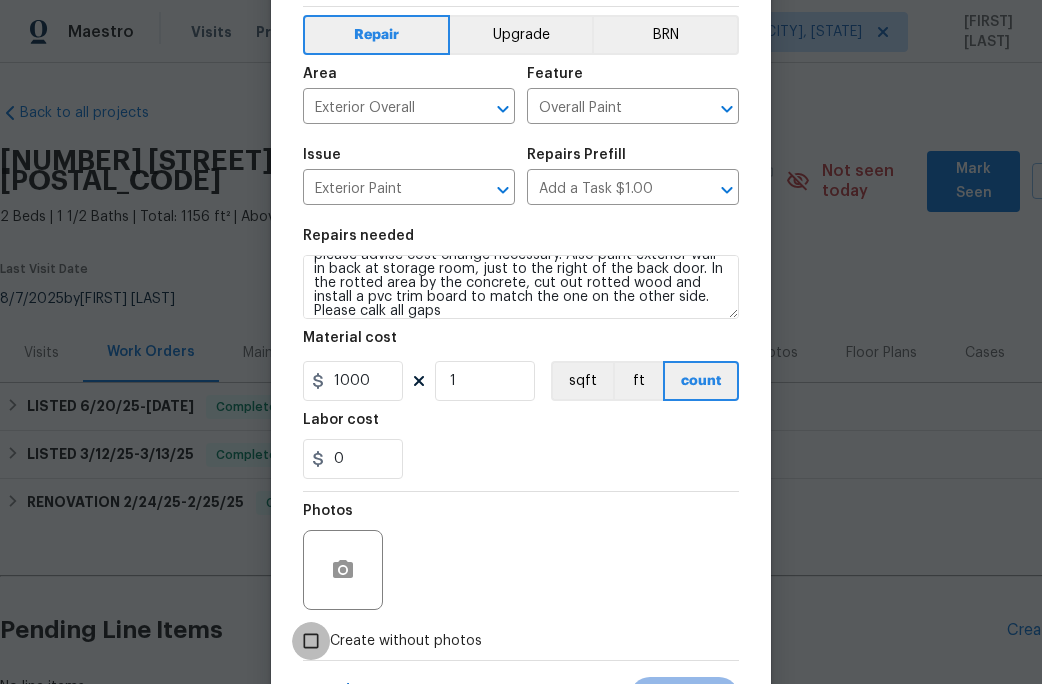 click on "Create without photos" at bounding box center (311, 641) 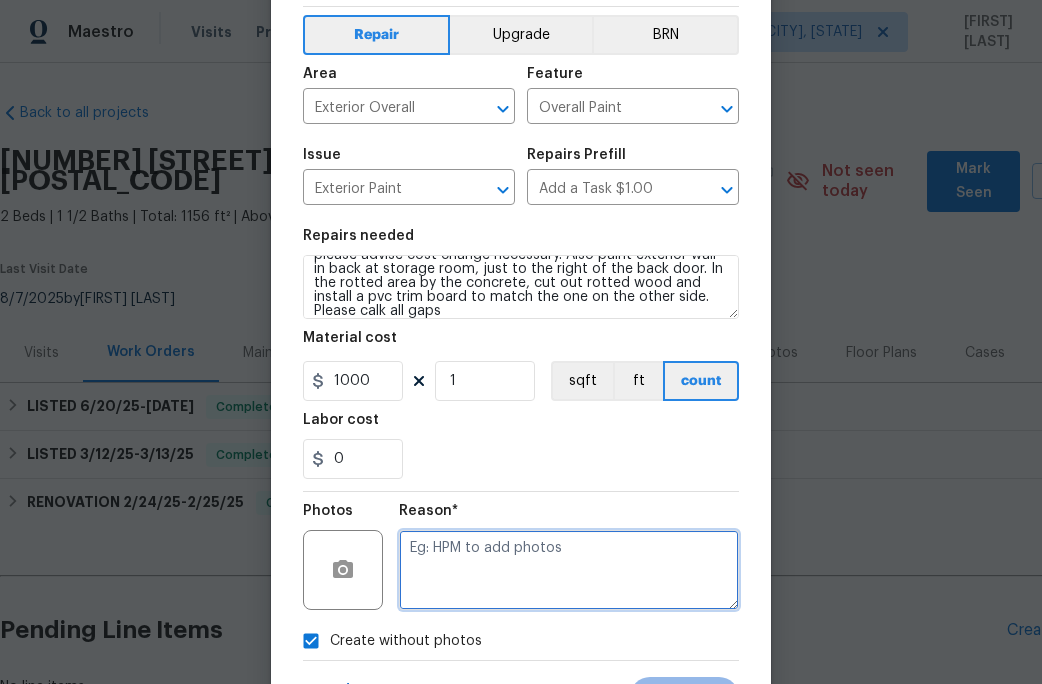 click at bounding box center (569, 570) 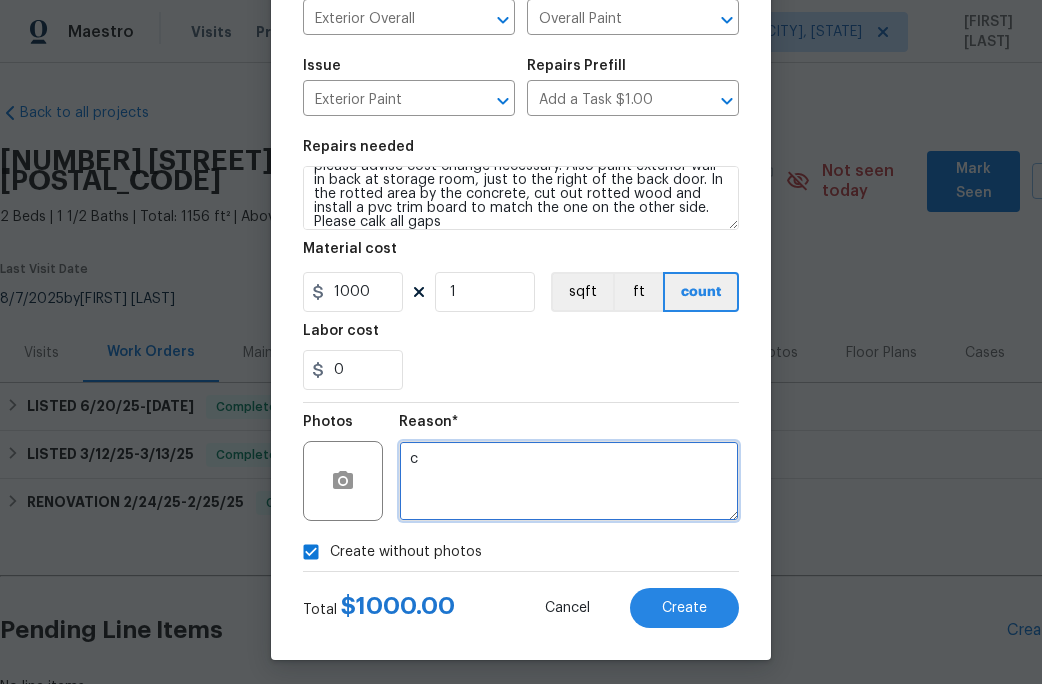 scroll, scrollTop: 178, scrollLeft: 0, axis: vertical 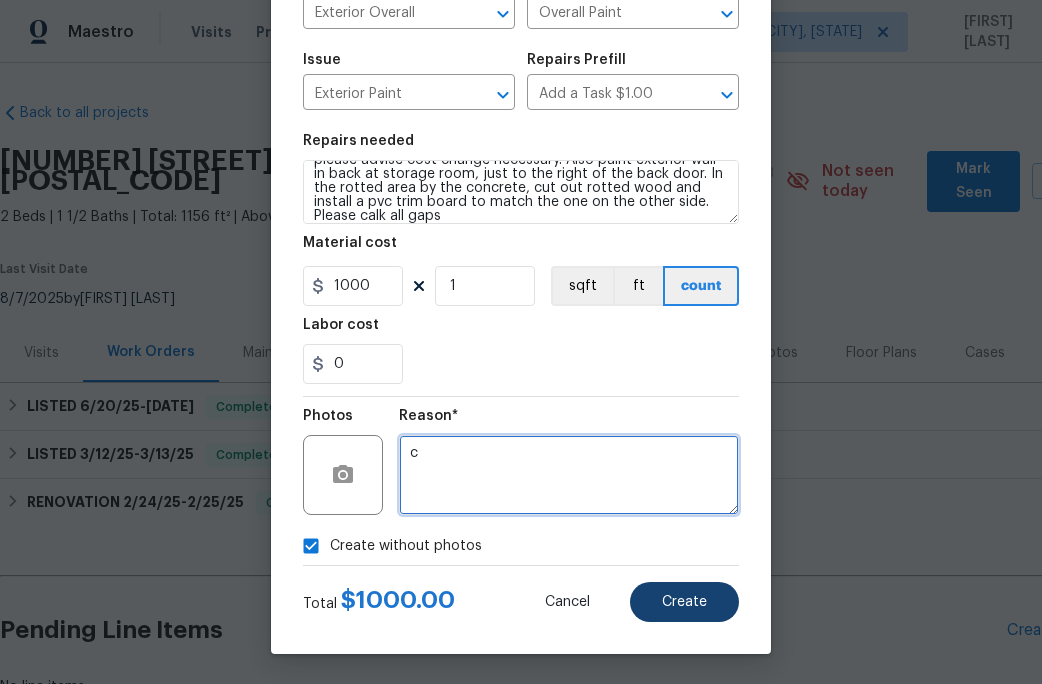 type on "c" 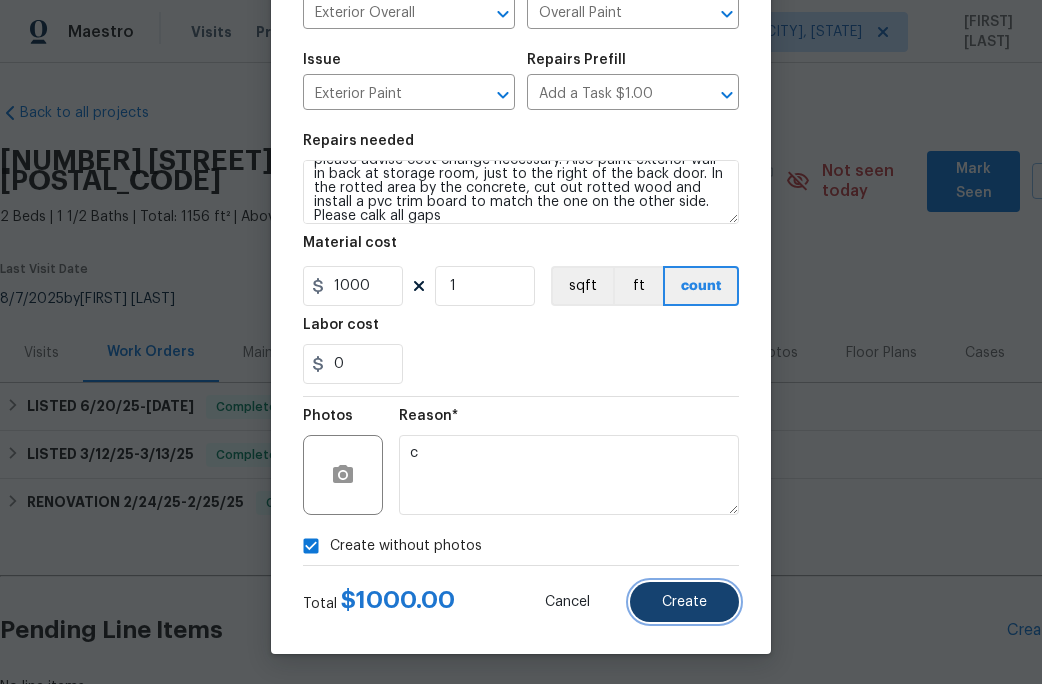 click on "Create" at bounding box center [684, 602] 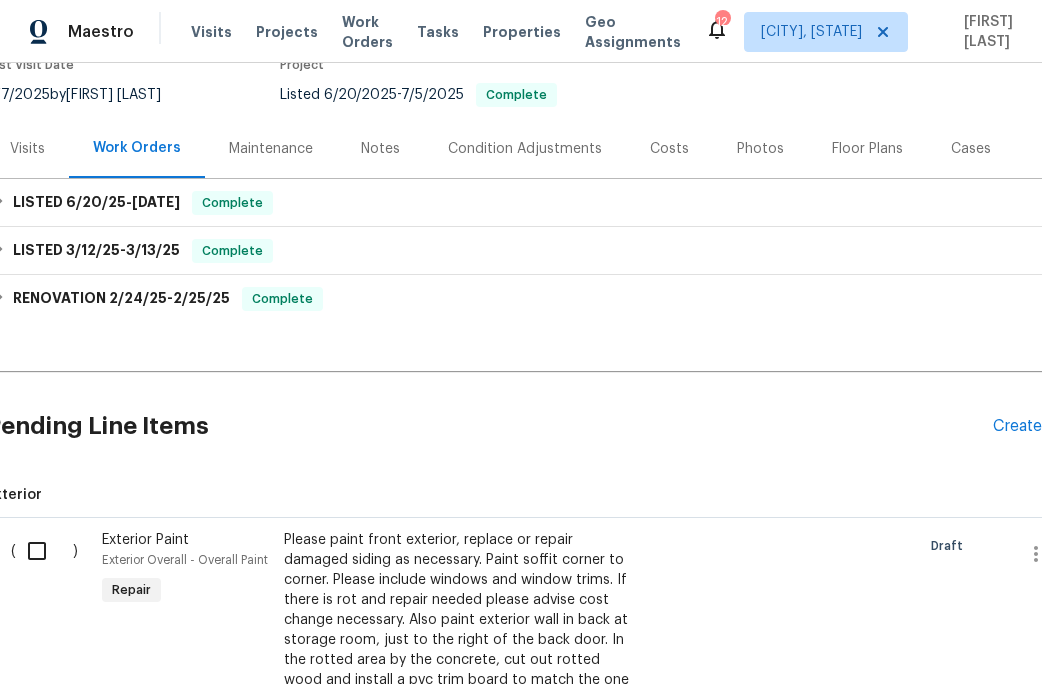 scroll, scrollTop: 204, scrollLeft: 0, axis: vertical 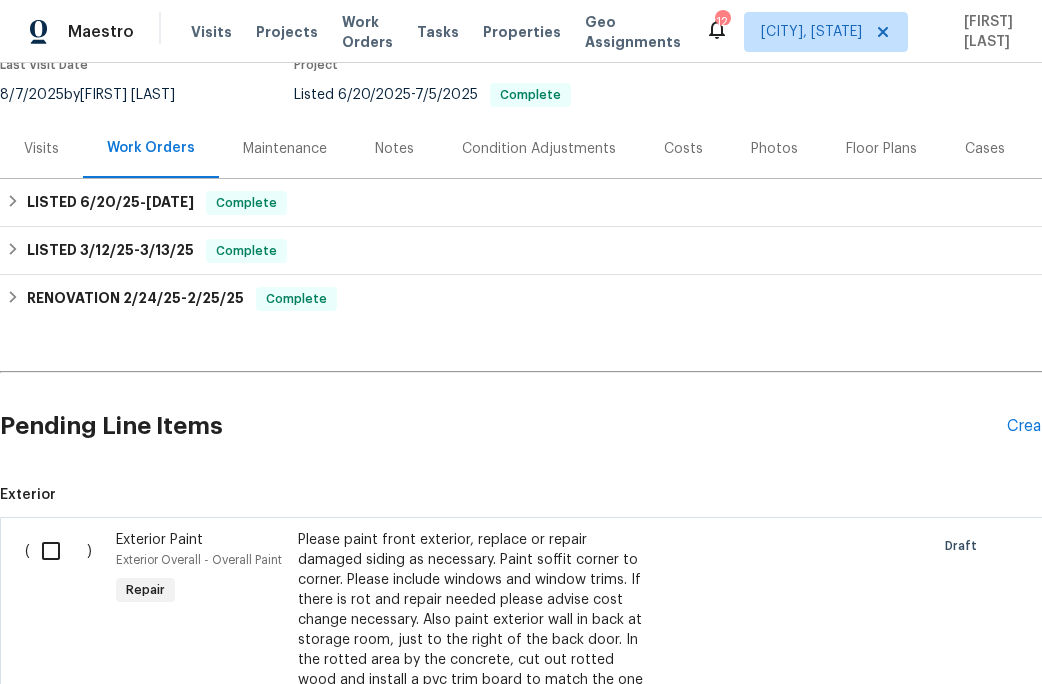click at bounding box center (58, 551) 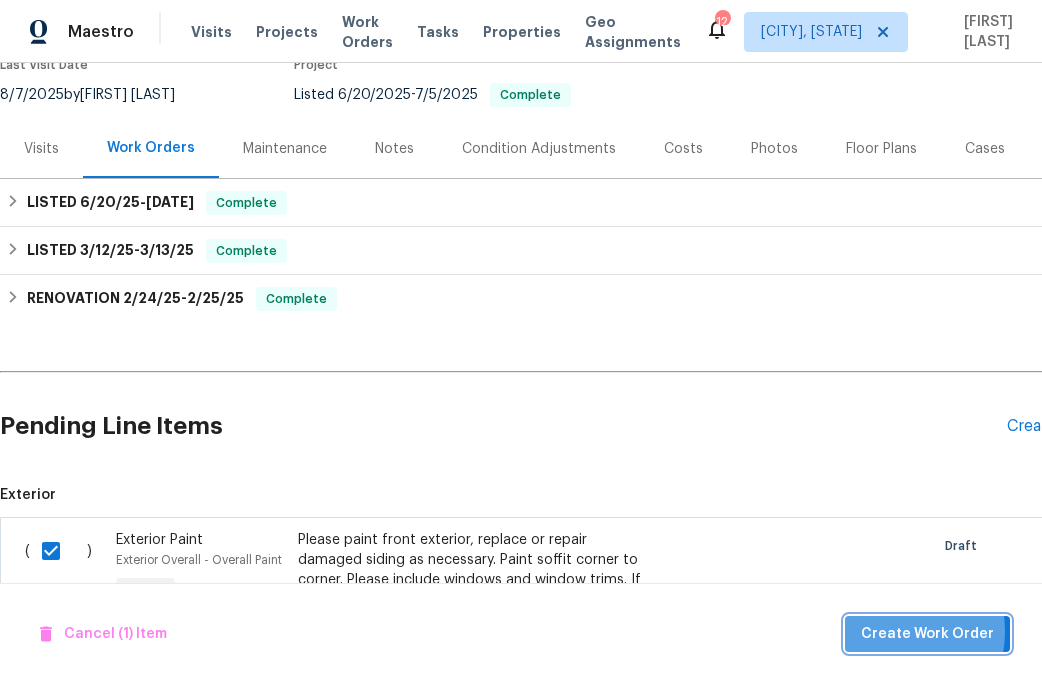 click on "Create Work Order" at bounding box center (927, 634) 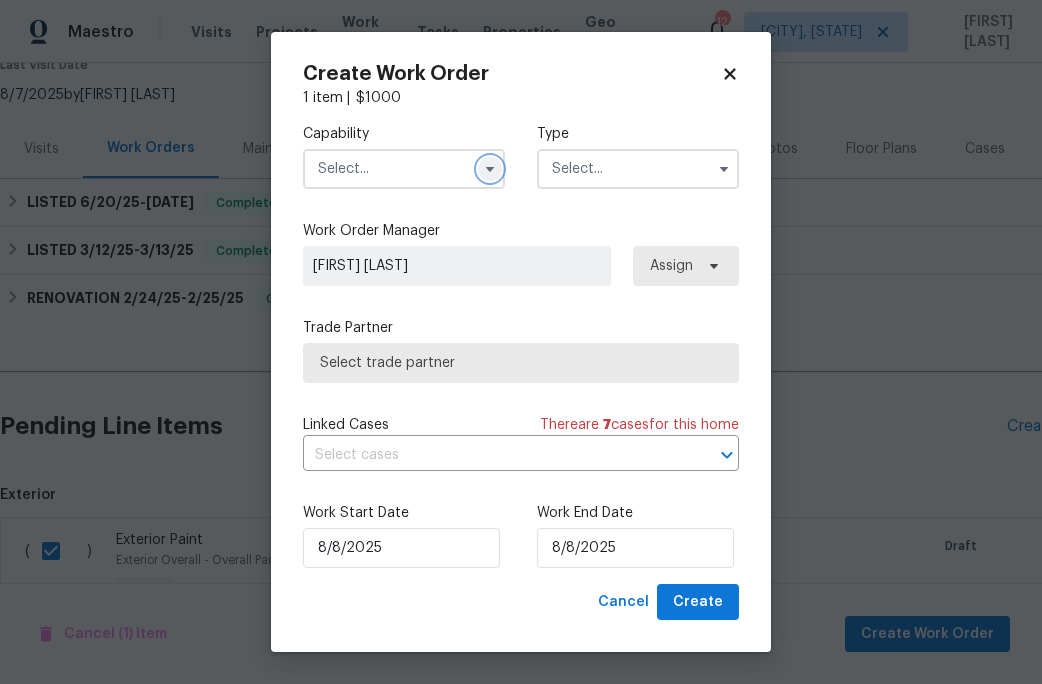 click 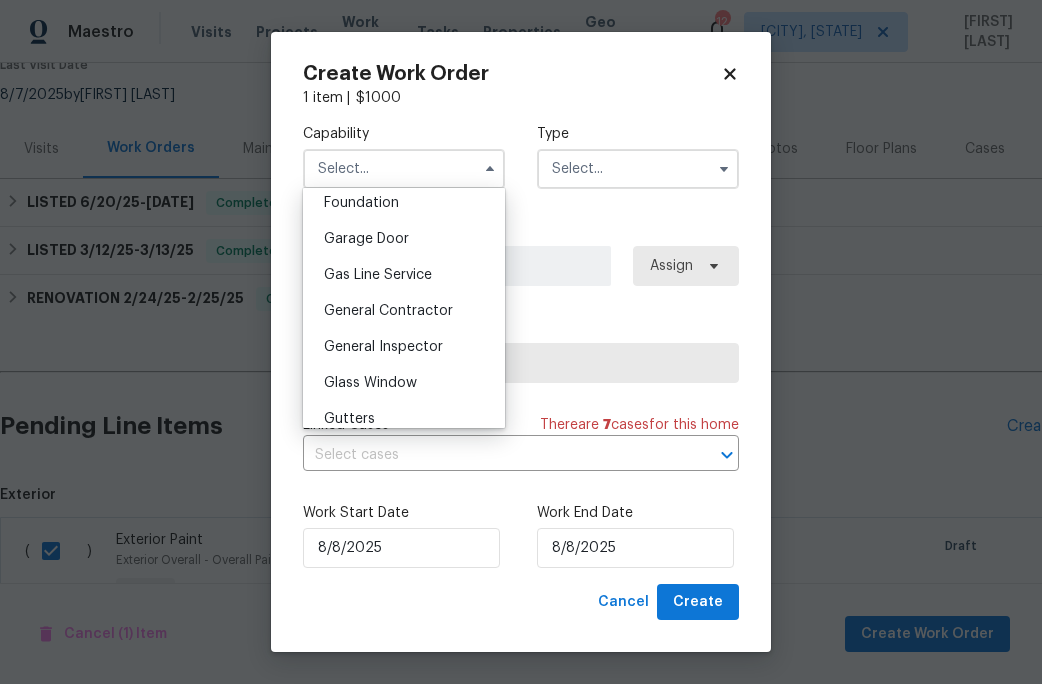 scroll, scrollTop: 873, scrollLeft: 0, axis: vertical 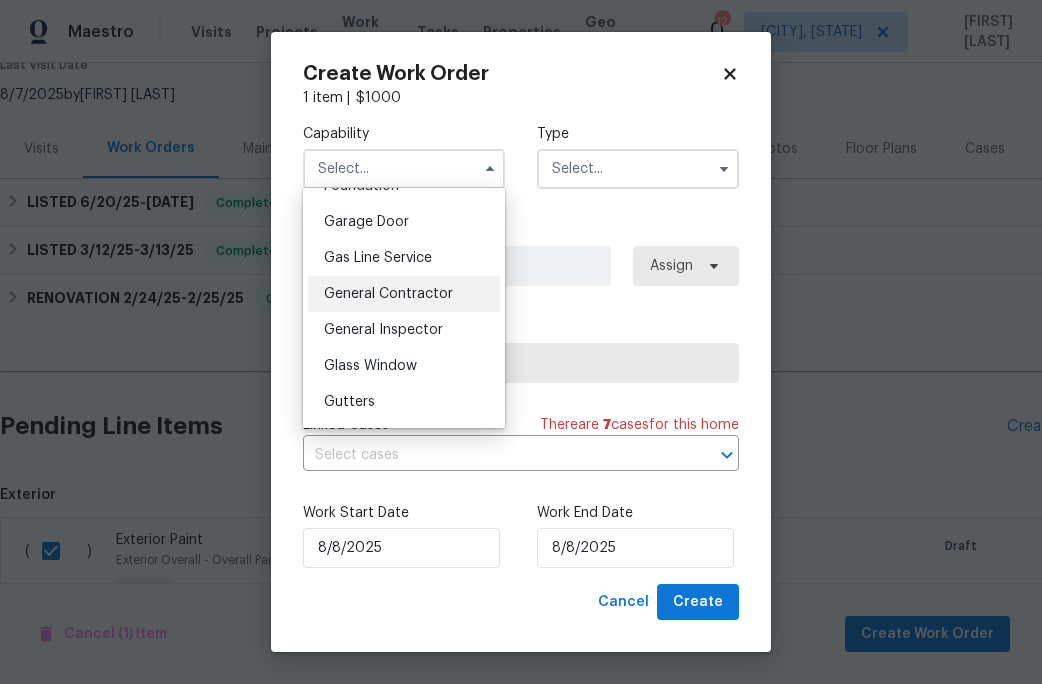 click on "General Contractor" at bounding box center [388, 294] 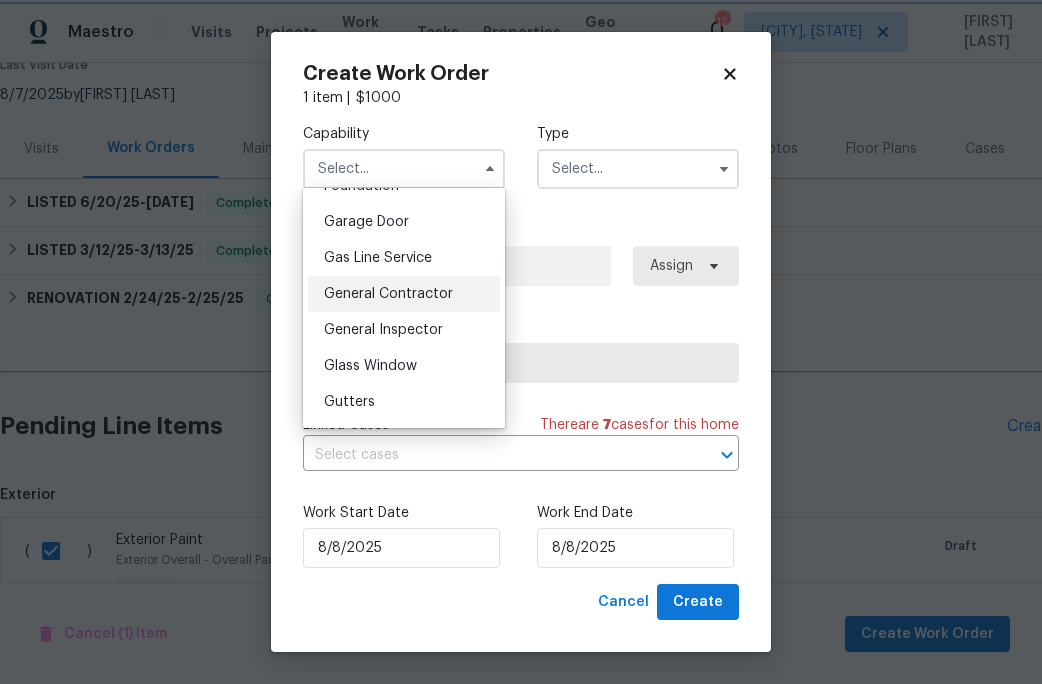 type on "General Contractor" 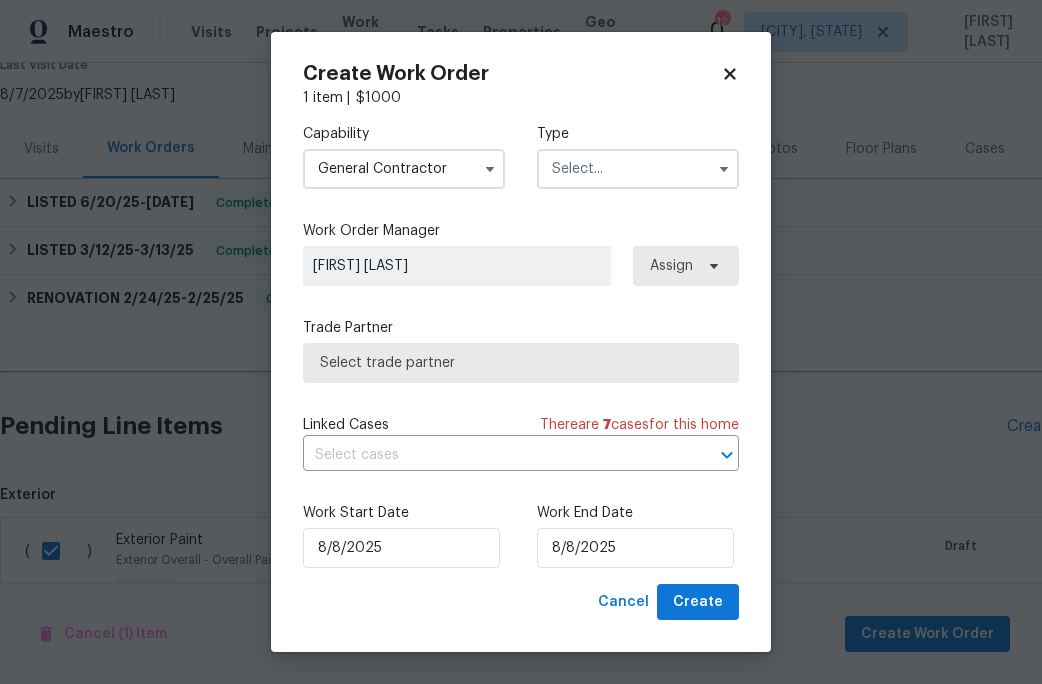 click at bounding box center [638, 169] 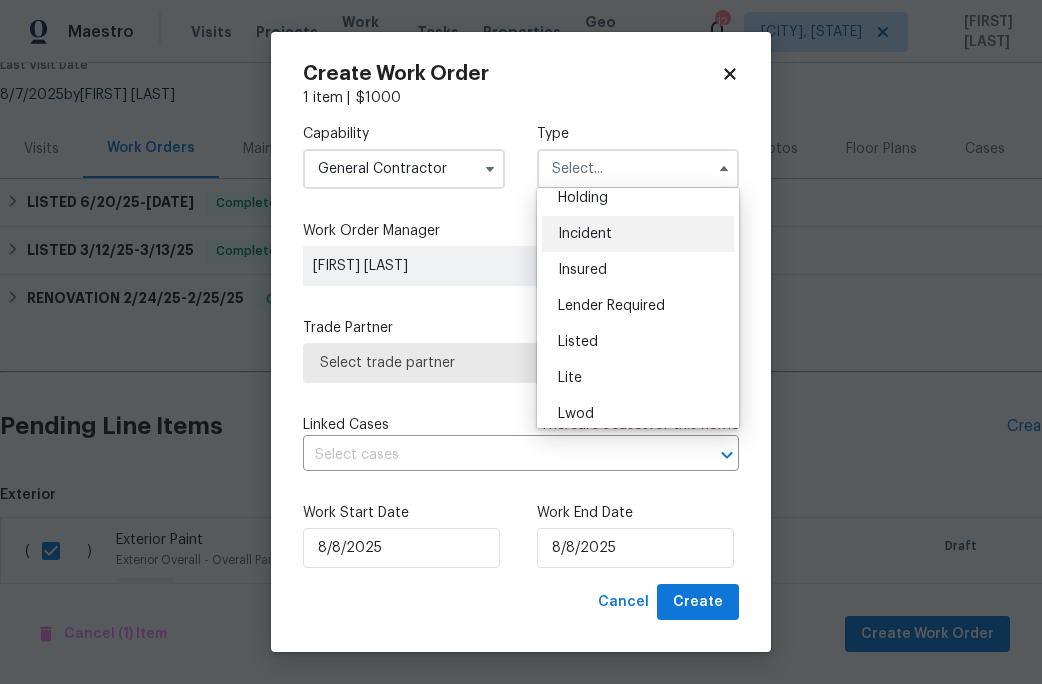 scroll, scrollTop: 143, scrollLeft: 0, axis: vertical 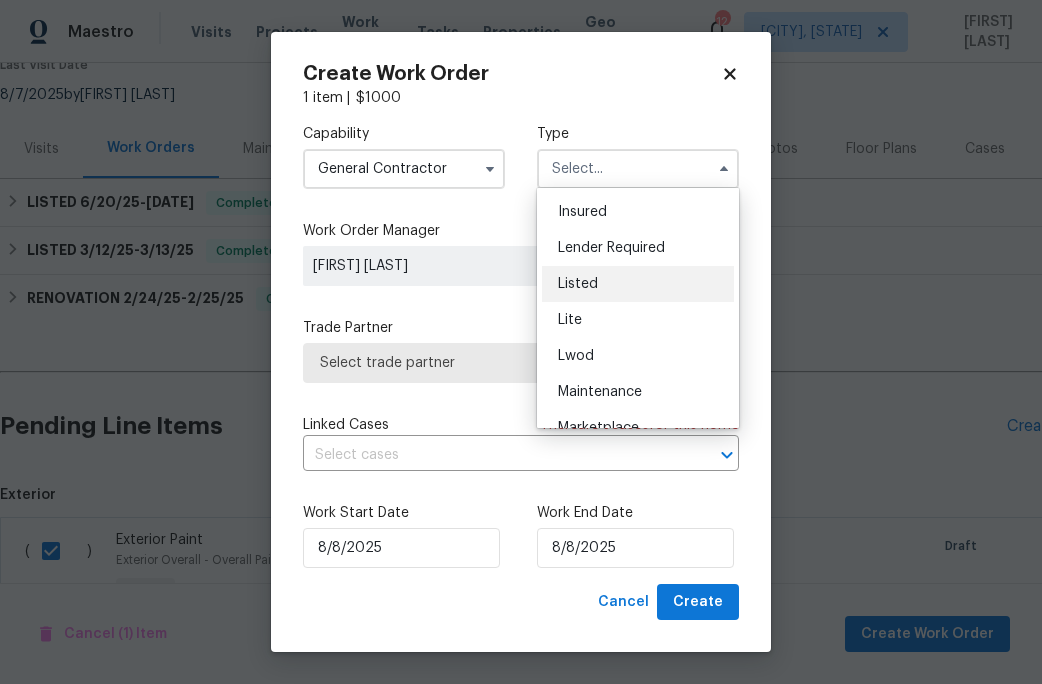 click on "Listed" at bounding box center [578, 284] 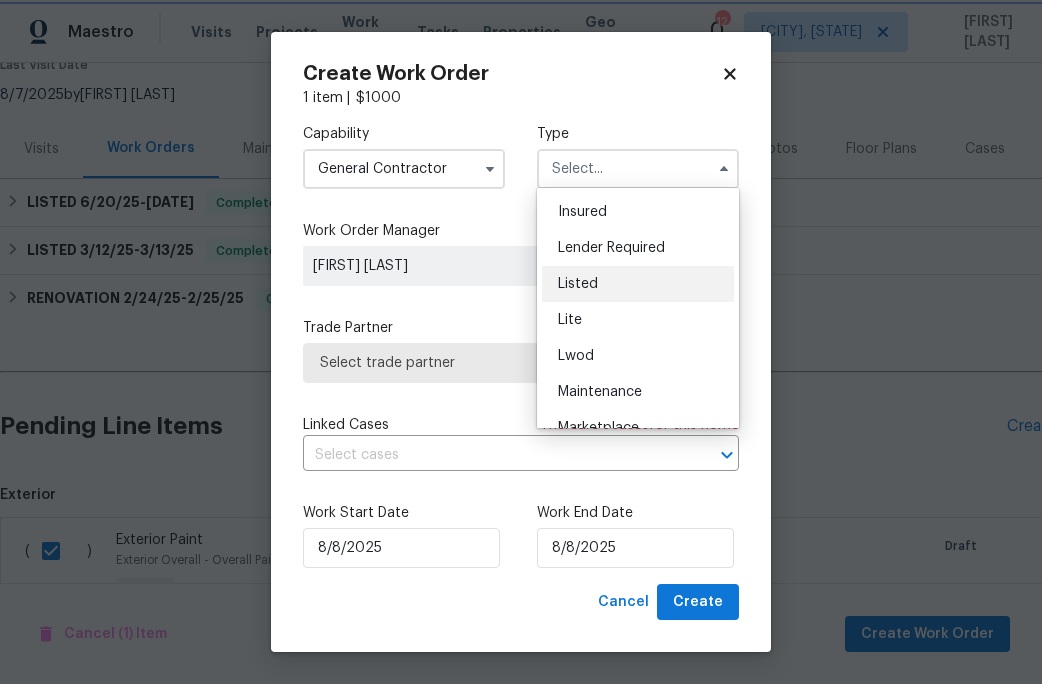 type on "Listed" 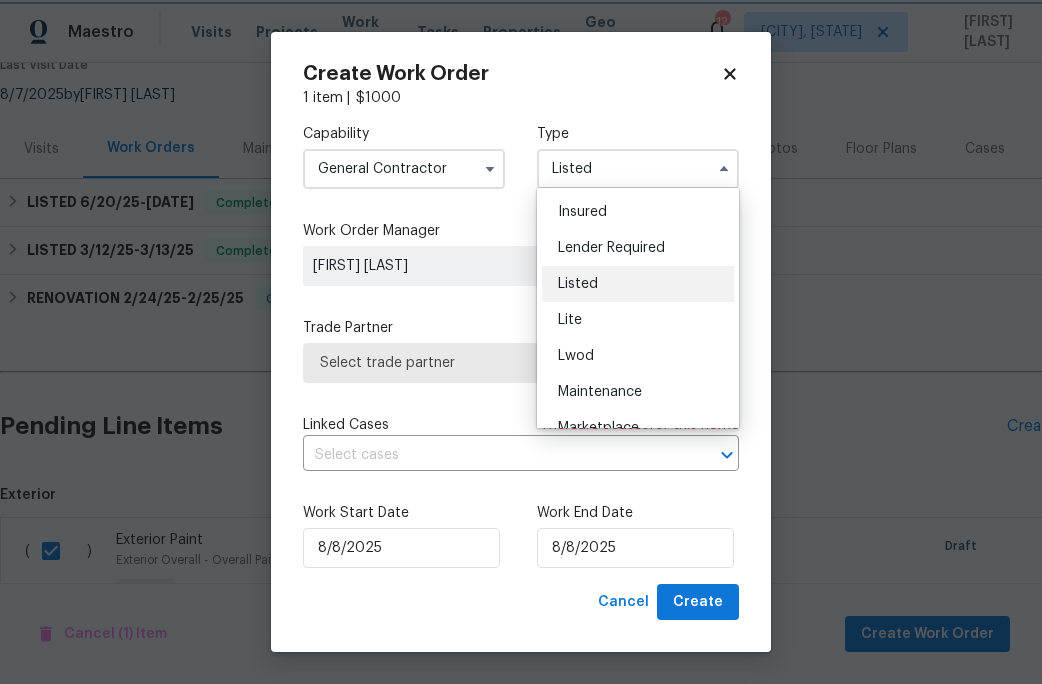 scroll, scrollTop: 0, scrollLeft: 0, axis: both 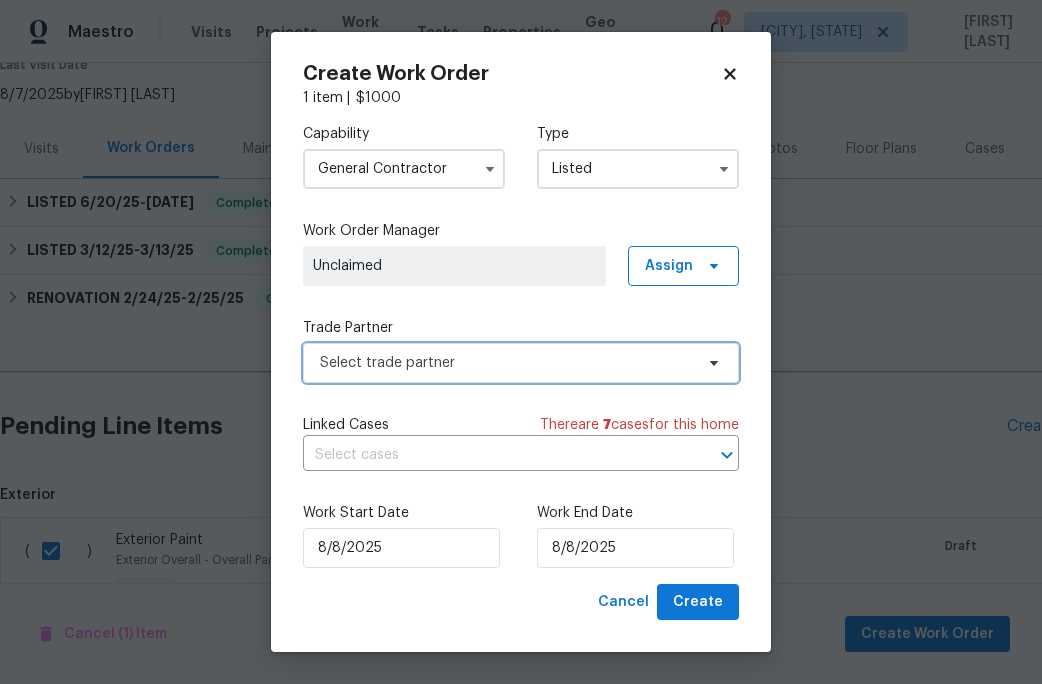 click on "Select trade partner" at bounding box center [506, 363] 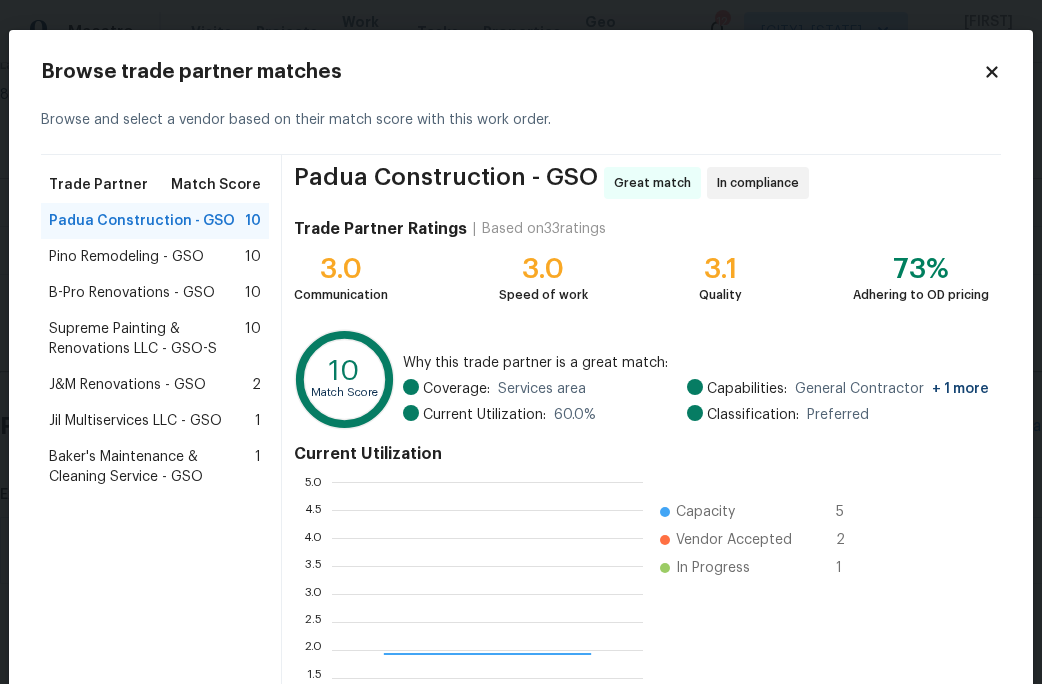 scroll, scrollTop: 2, scrollLeft: 1, axis: both 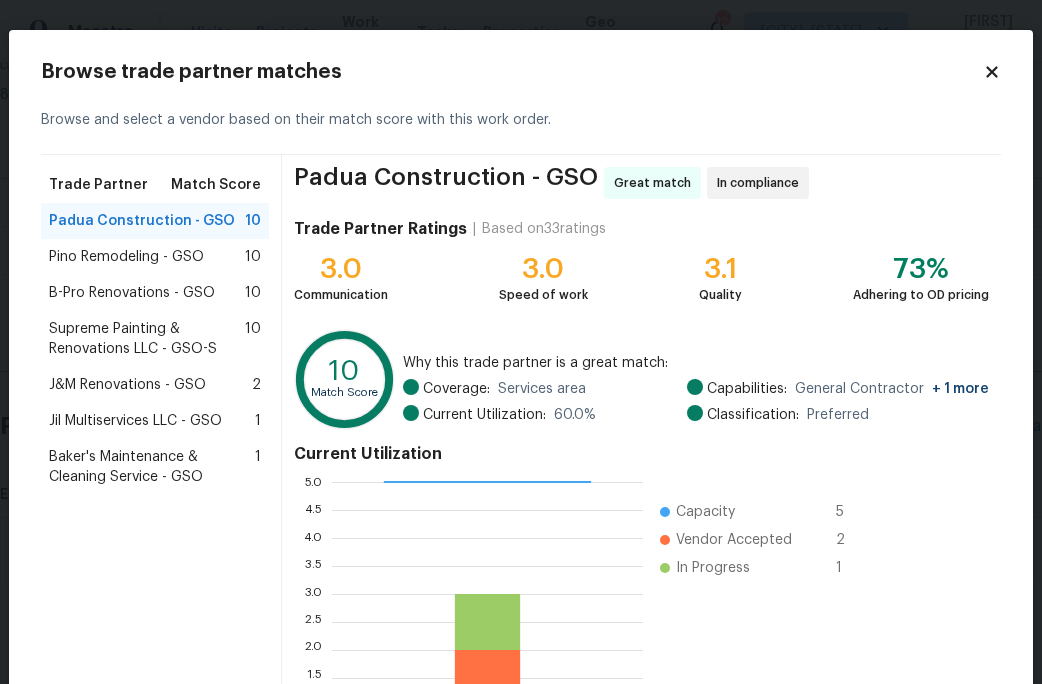 click on "Supreme Painting & Renovations LLC - GSO-S" at bounding box center (147, 339) 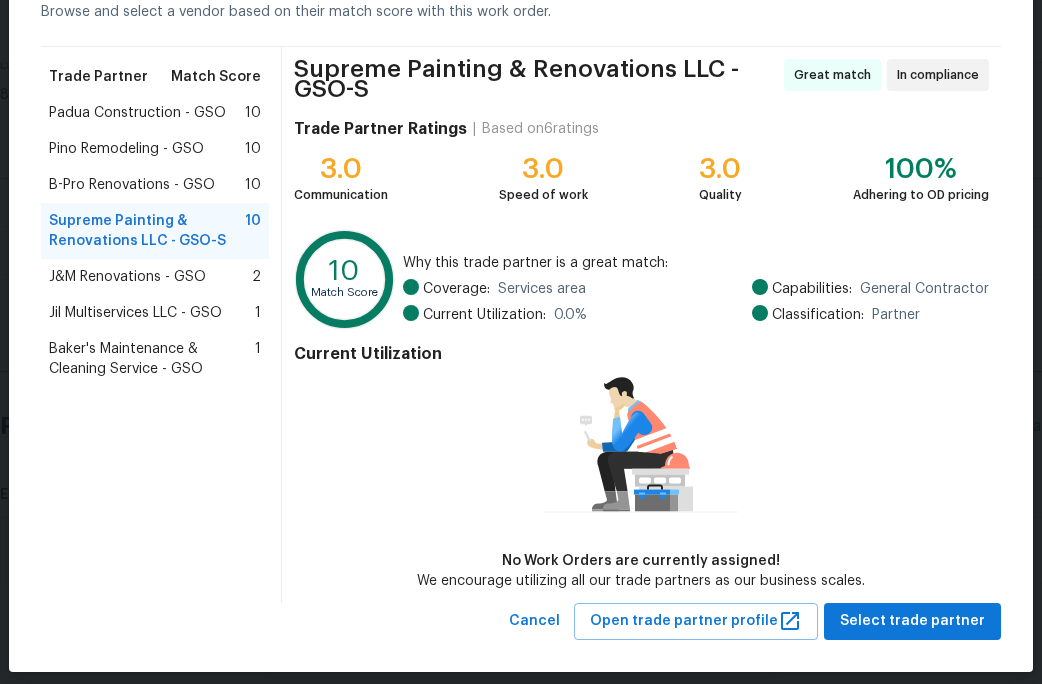 scroll, scrollTop: 124, scrollLeft: 0, axis: vertical 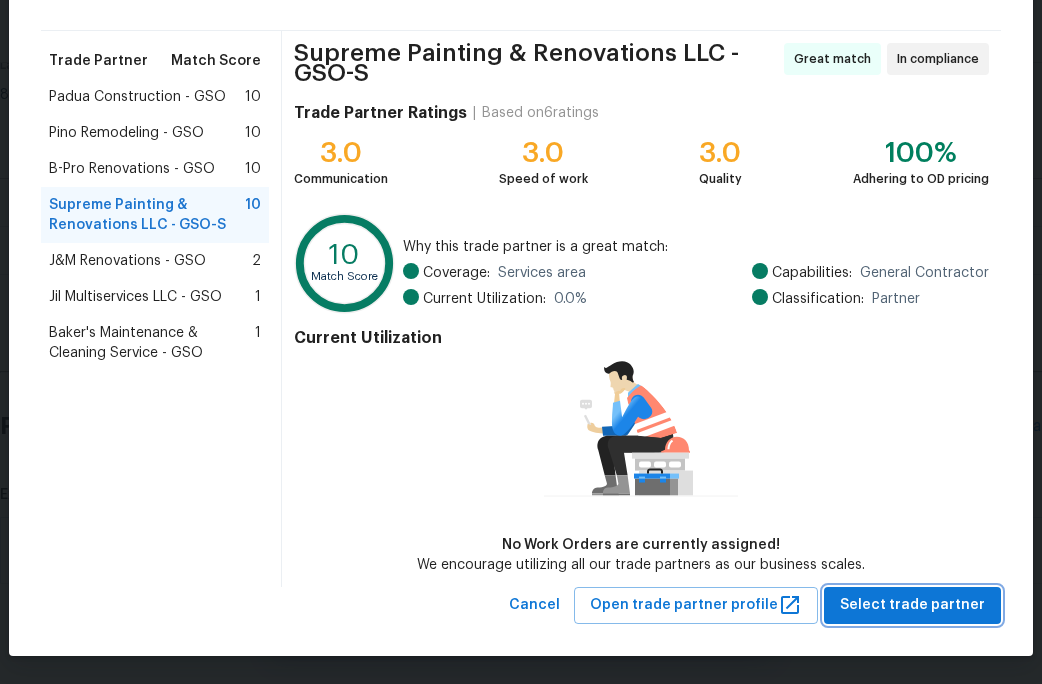 click on "Select trade partner" at bounding box center (912, 605) 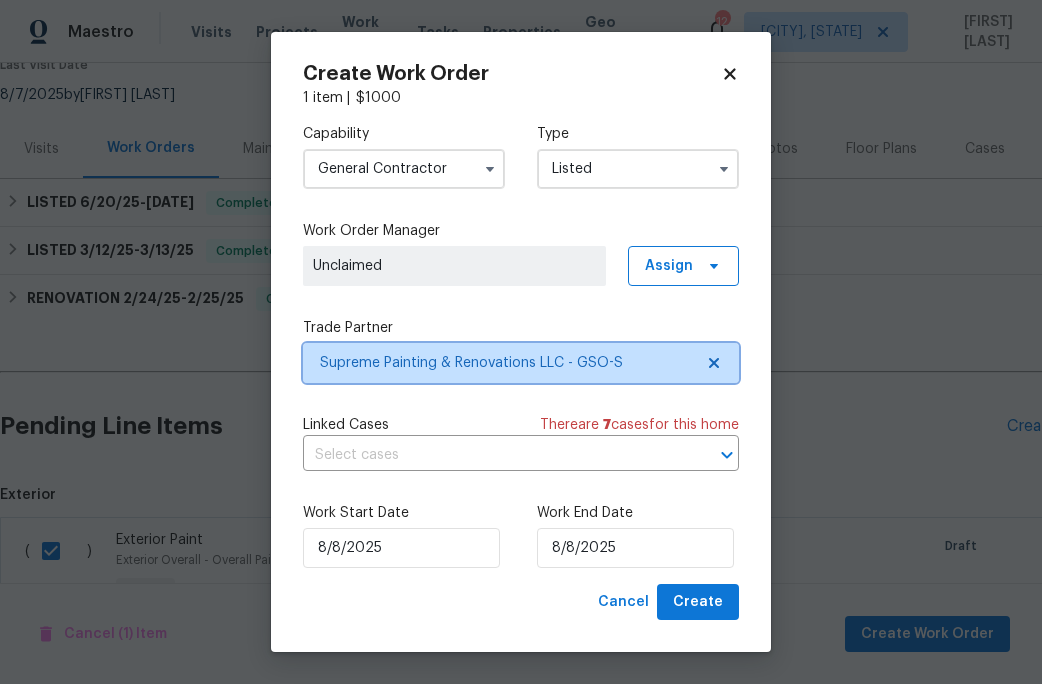 scroll, scrollTop: 0, scrollLeft: 0, axis: both 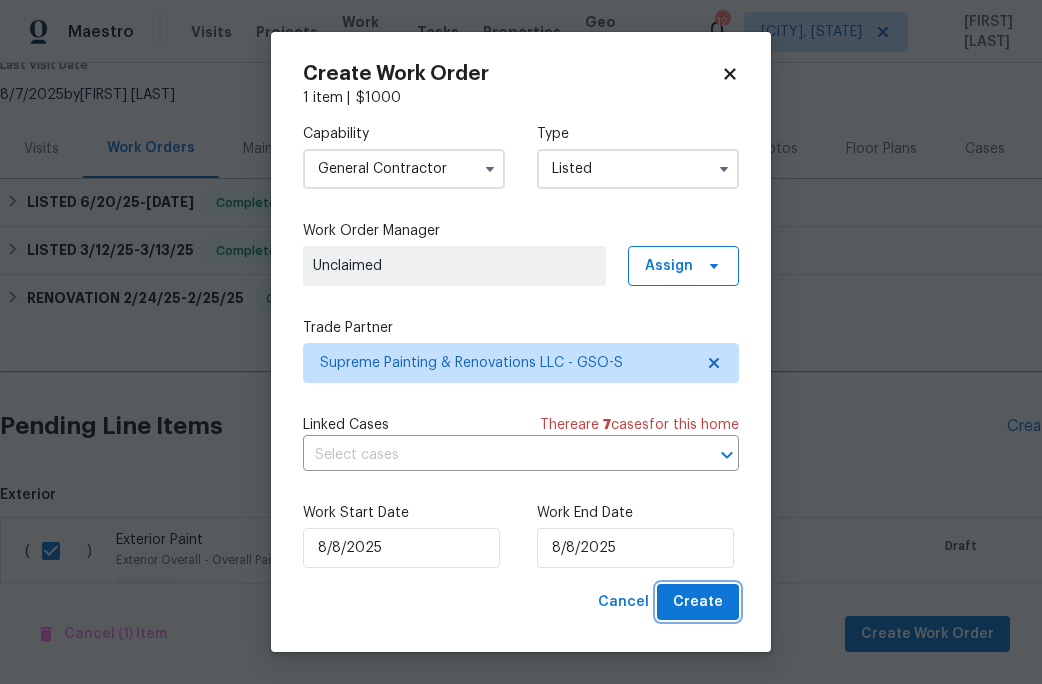 click on "Create" at bounding box center (698, 602) 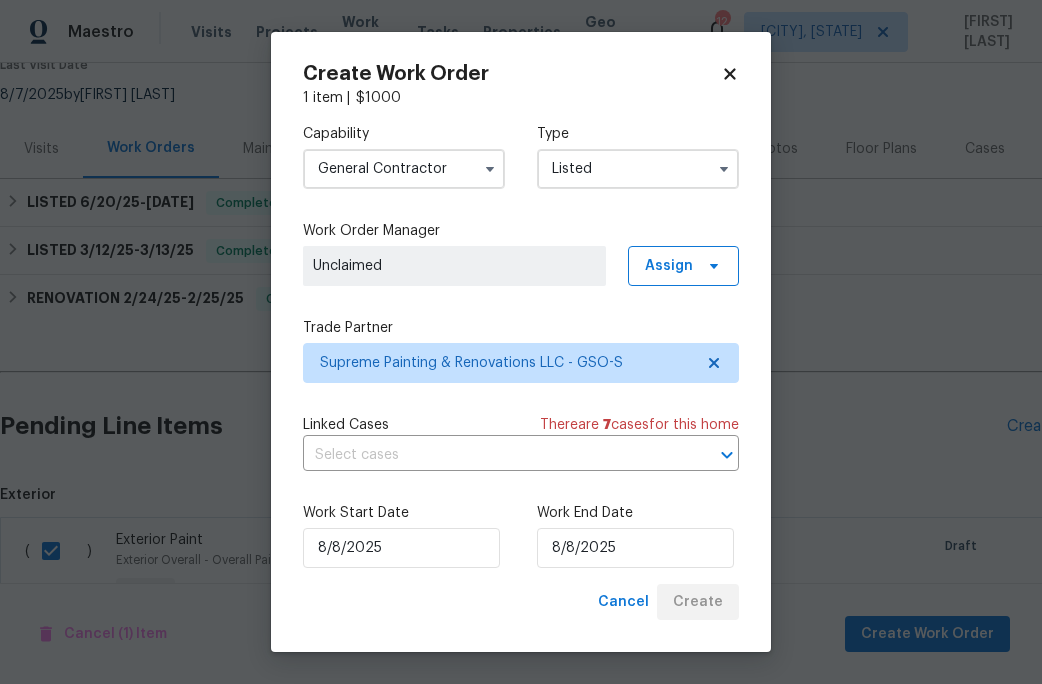 checkbox on "false" 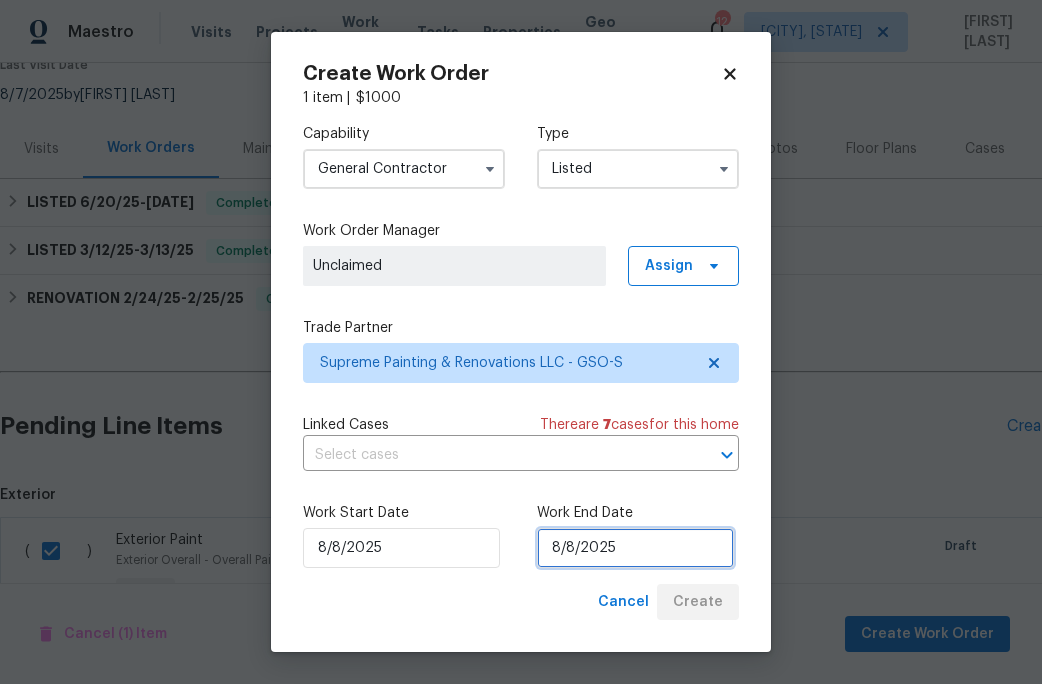 click on "8/8/2025" at bounding box center (635, 548) 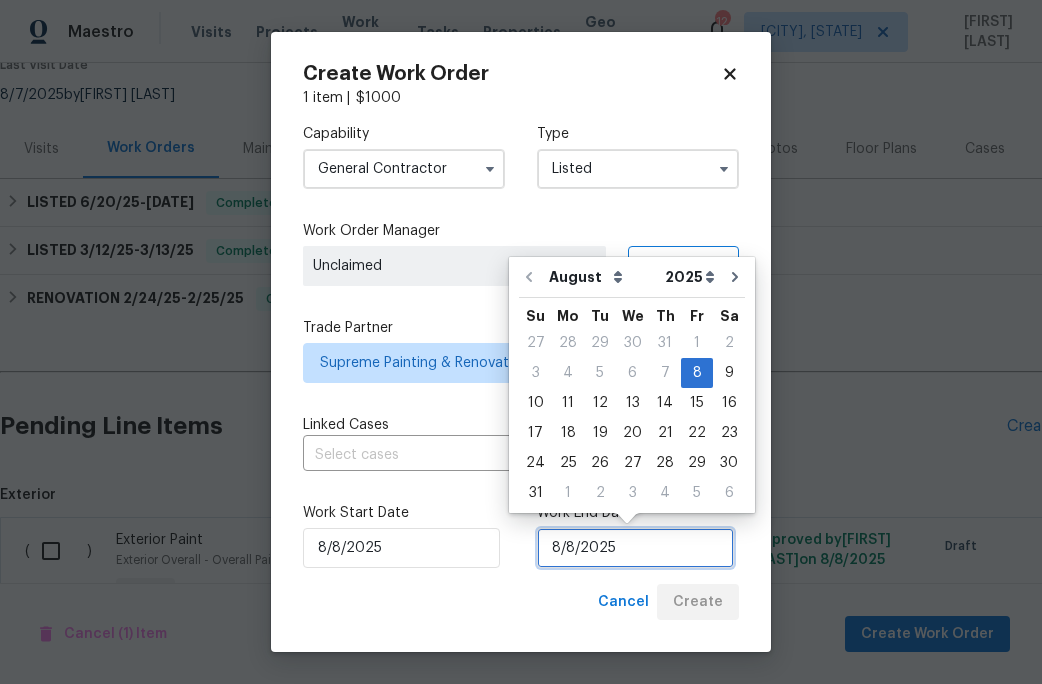 scroll, scrollTop: 177, scrollLeft: 0, axis: vertical 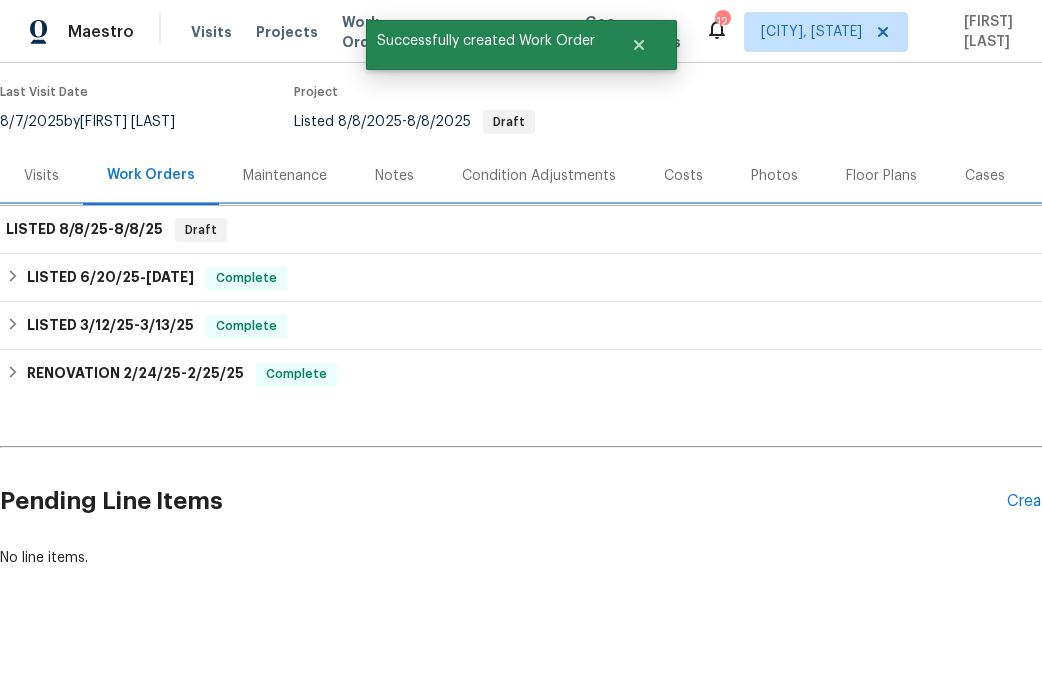 click on "LISTED [DATE] - [DATE]" at bounding box center (84, 230) 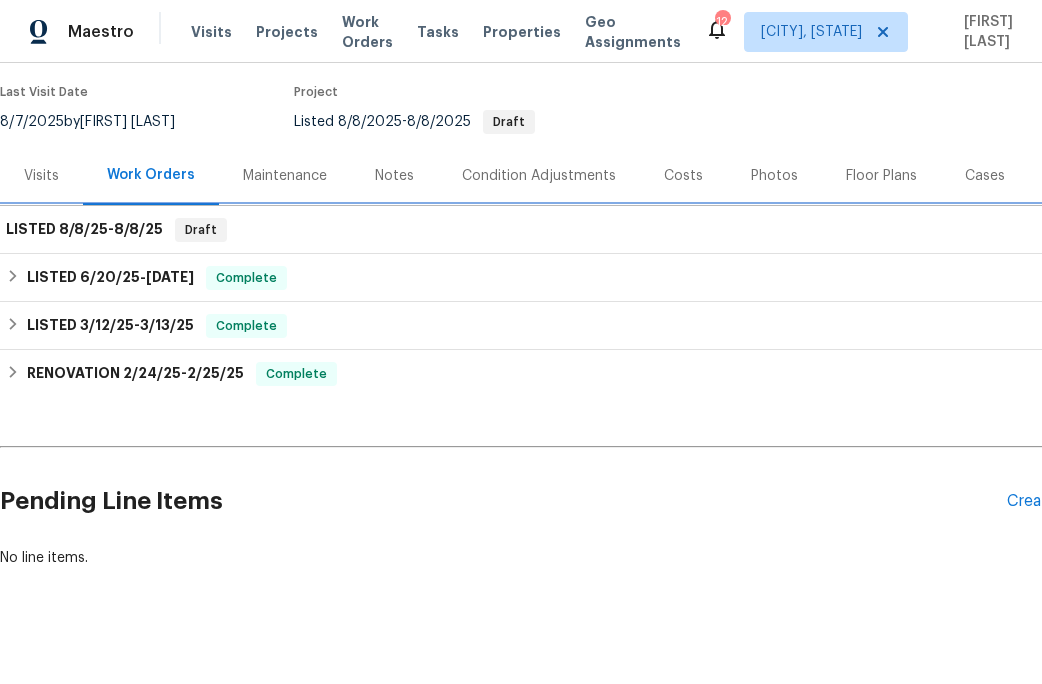click on "8/8/25" at bounding box center [138, 229] 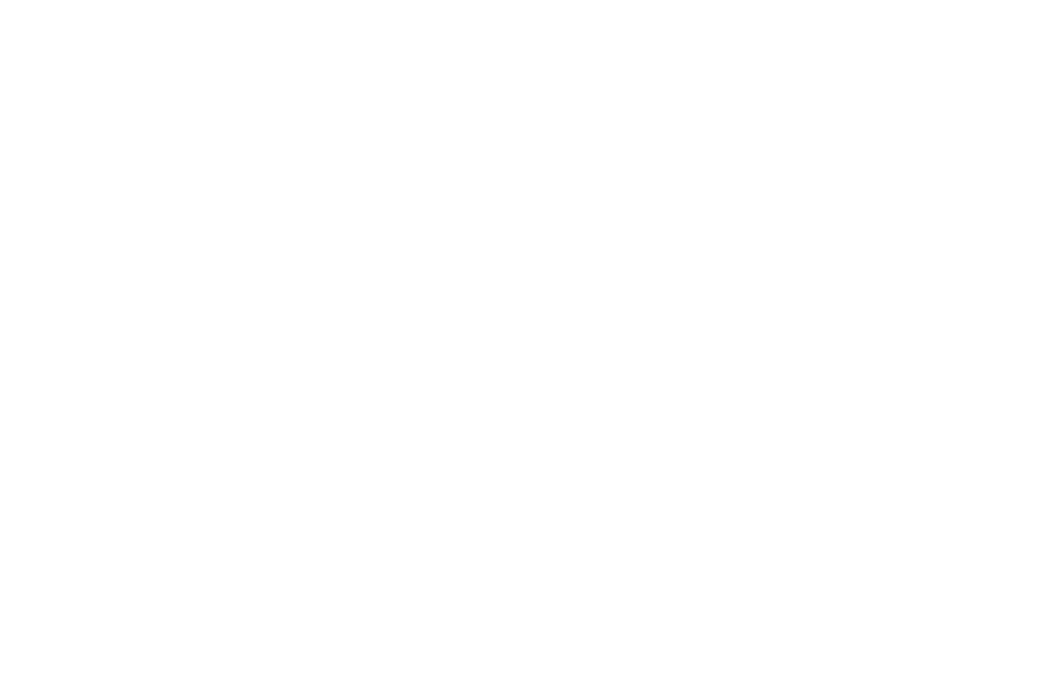 scroll, scrollTop: 0, scrollLeft: 0, axis: both 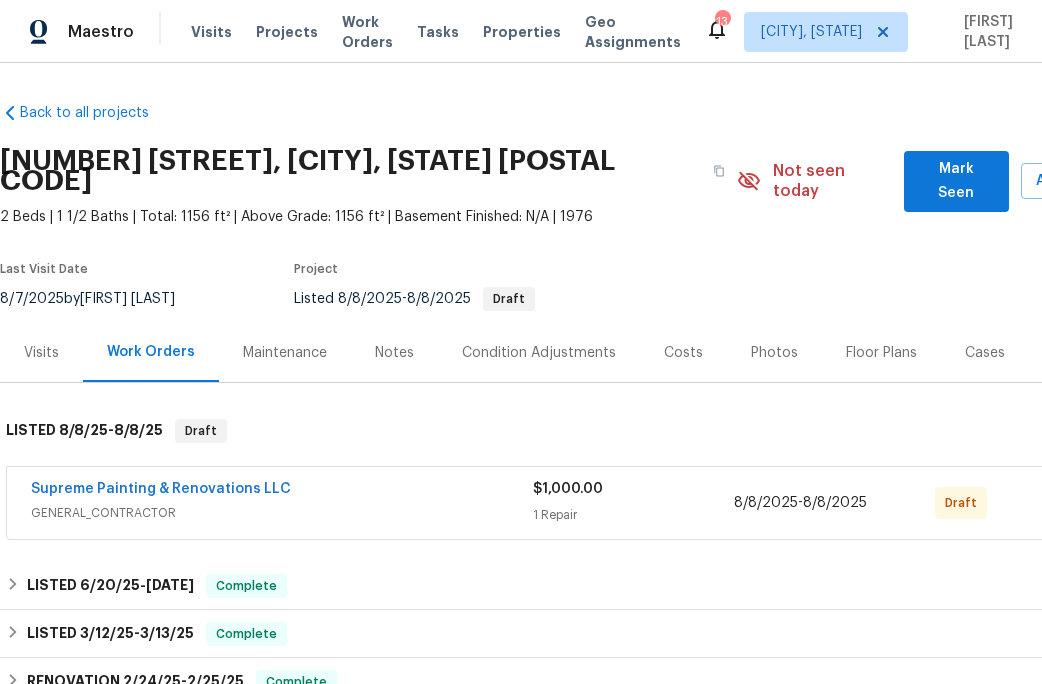 click on "[DATE]  -  [DATE]" at bounding box center (800, 503) 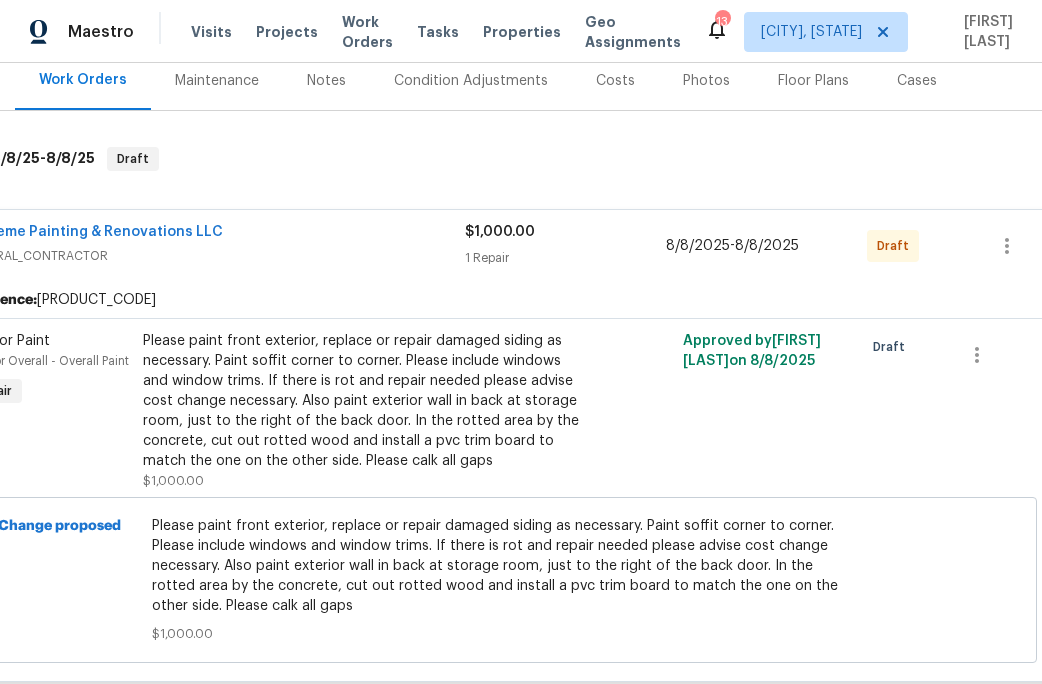 scroll, scrollTop: 272, scrollLeft: 88, axis: both 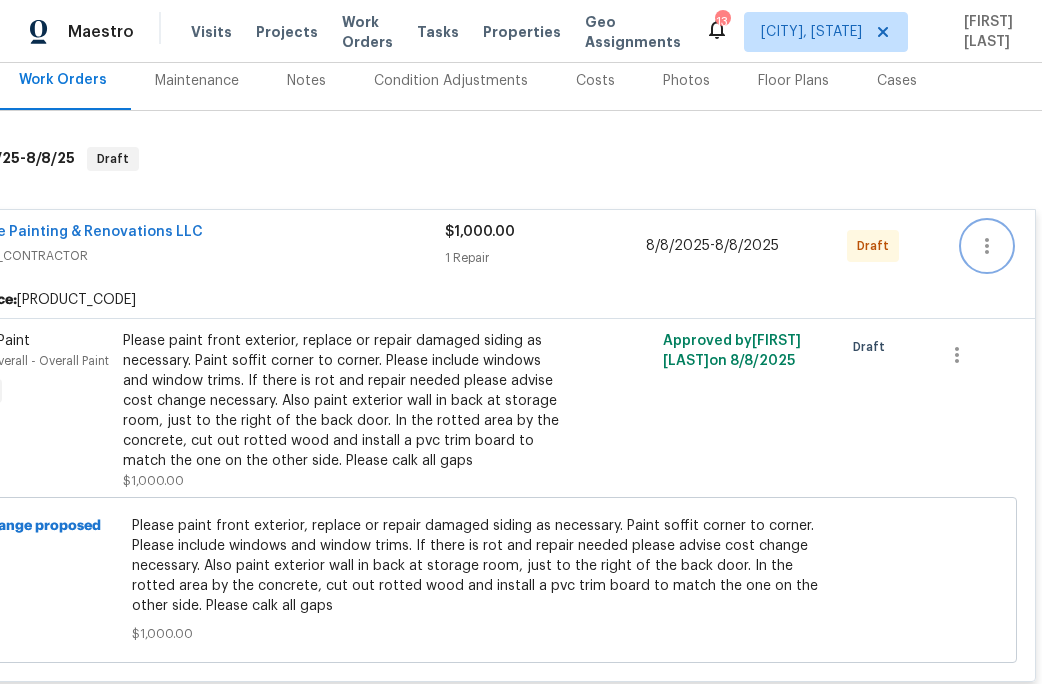 click 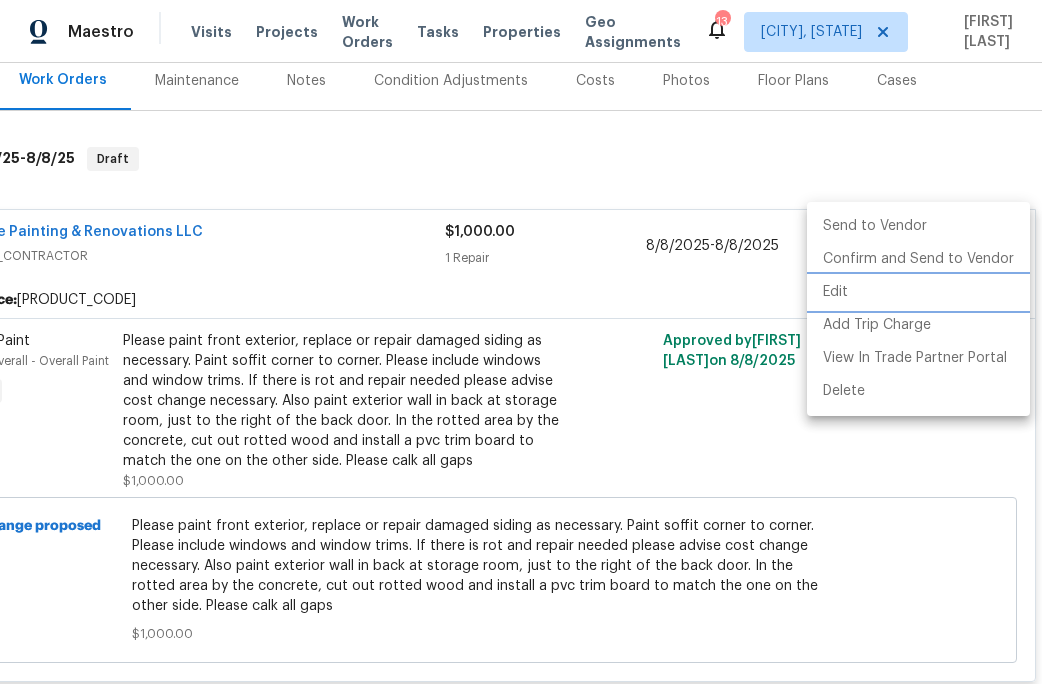 click on "Edit" at bounding box center (918, 292) 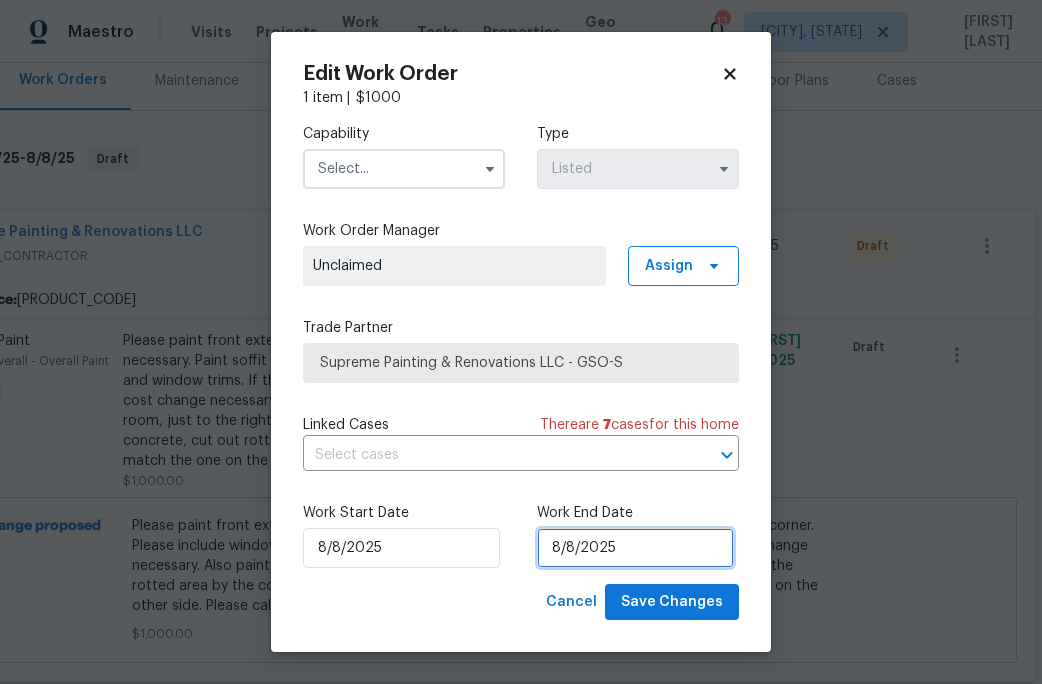 click on "8/8/2025" at bounding box center (635, 548) 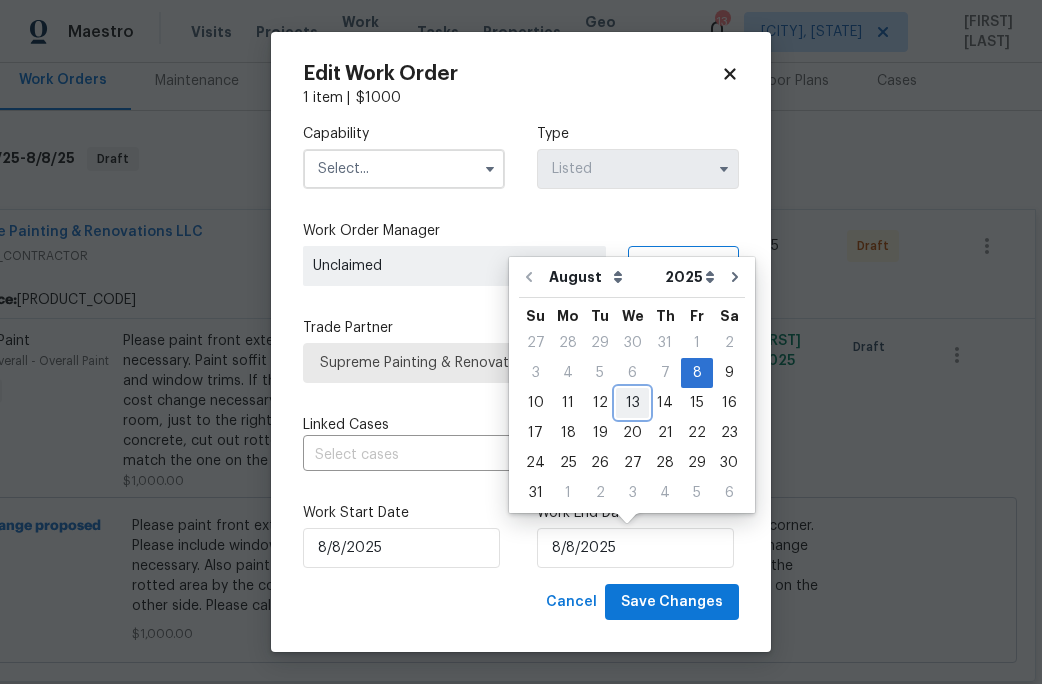 click on "13" at bounding box center (632, 403) 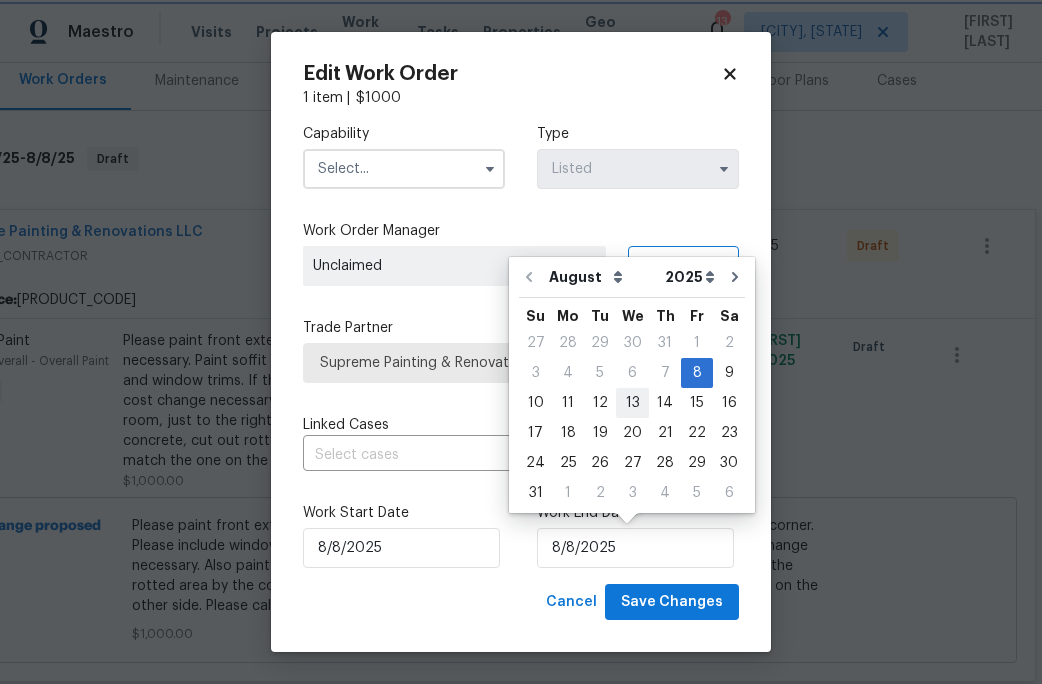 type on "8/13/2025" 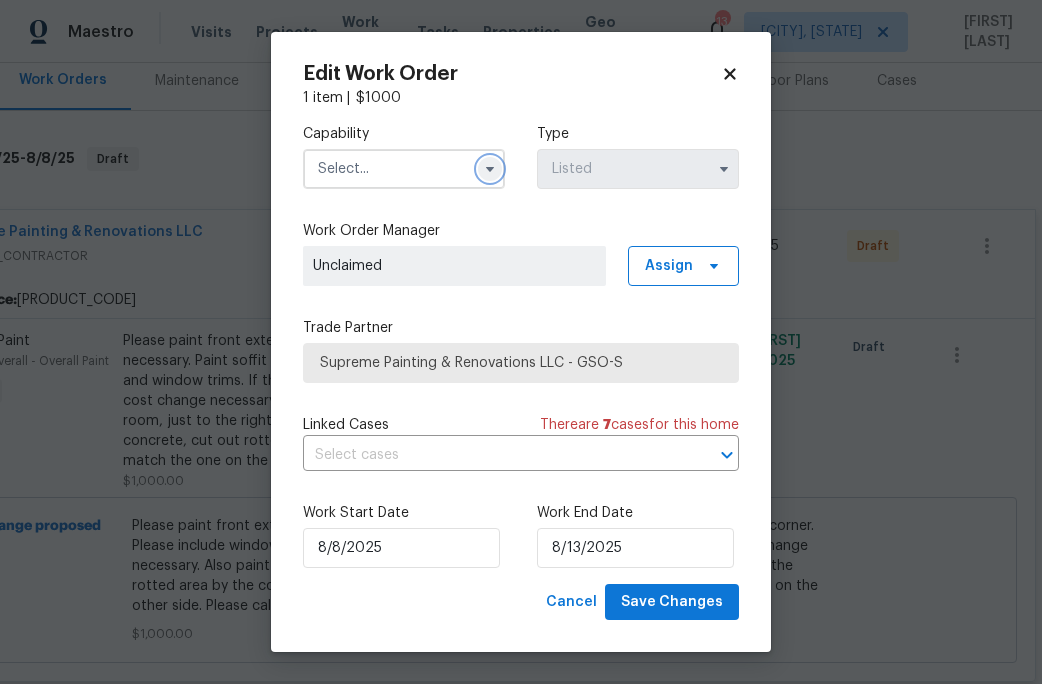 click at bounding box center [490, 169] 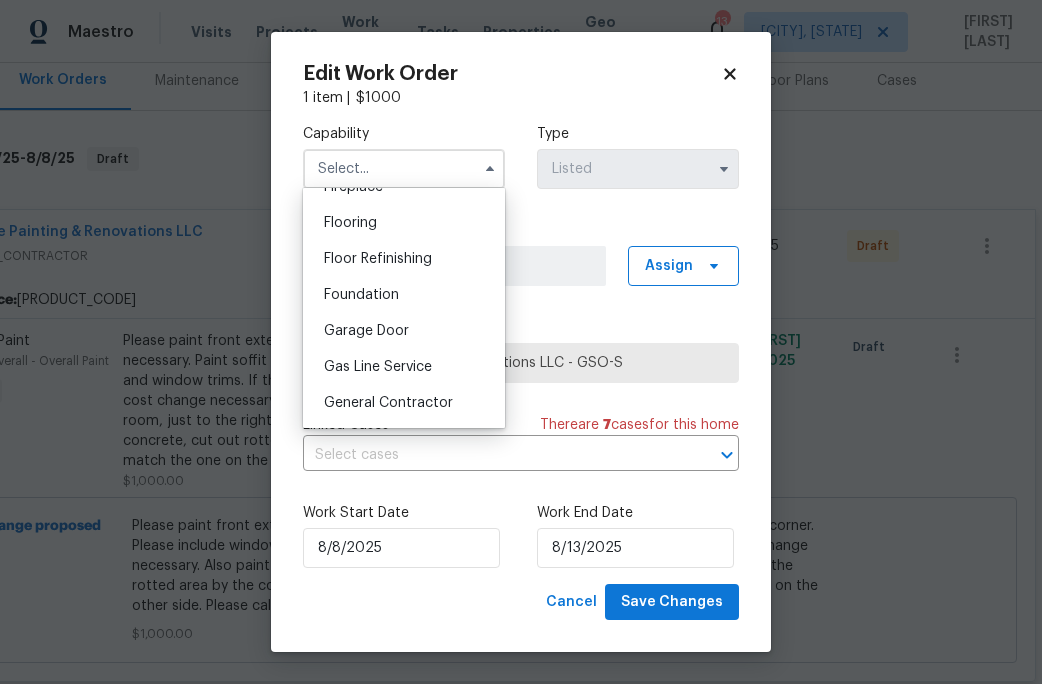 scroll, scrollTop: 773, scrollLeft: 0, axis: vertical 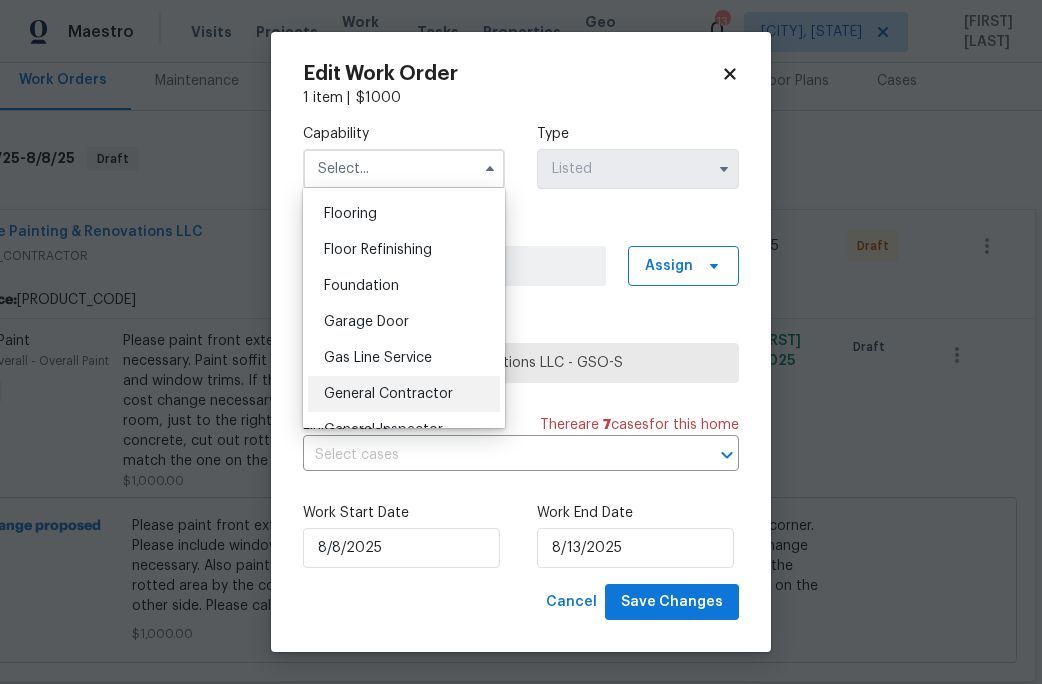 click on "General Contractor" at bounding box center [388, 394] 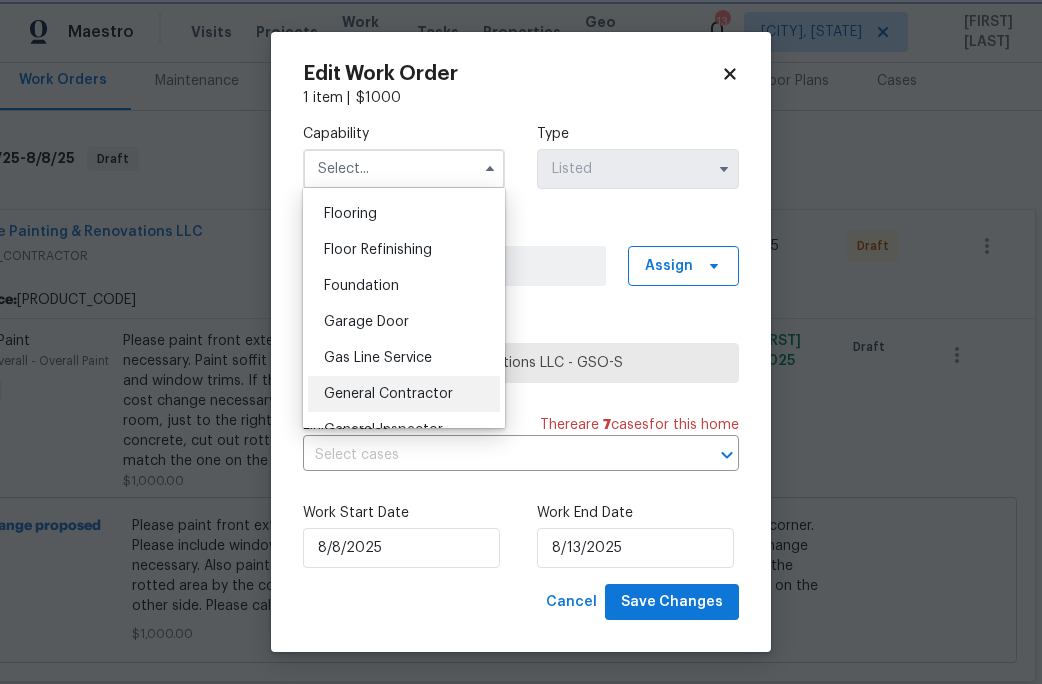 type on "General Contractor" 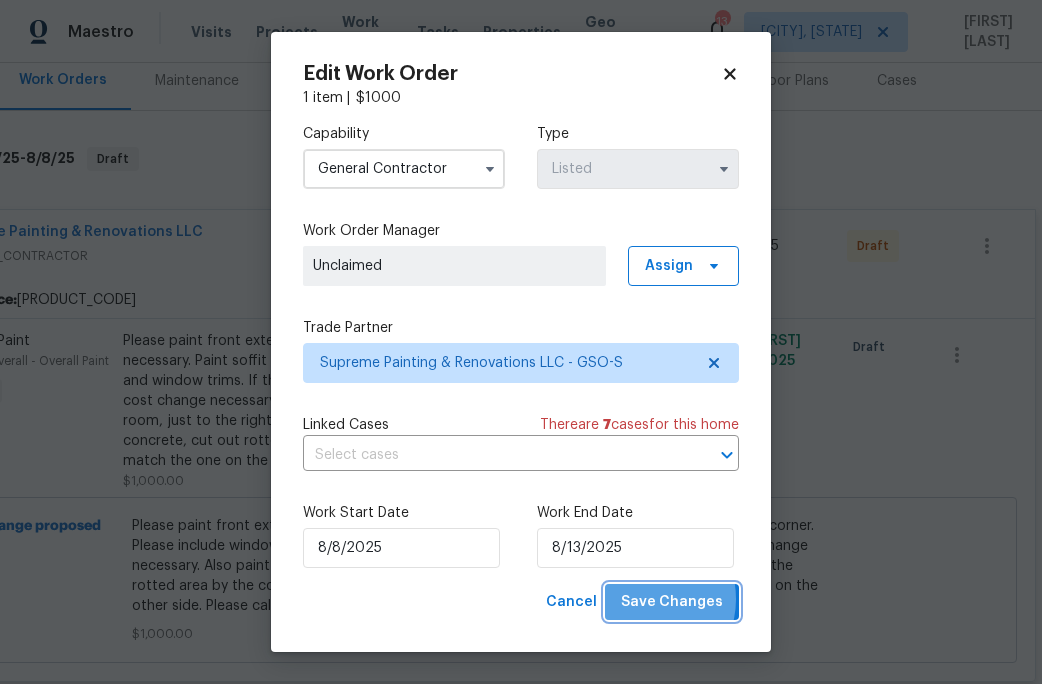 click on "Save Changes" at bounding box center [672, 602] 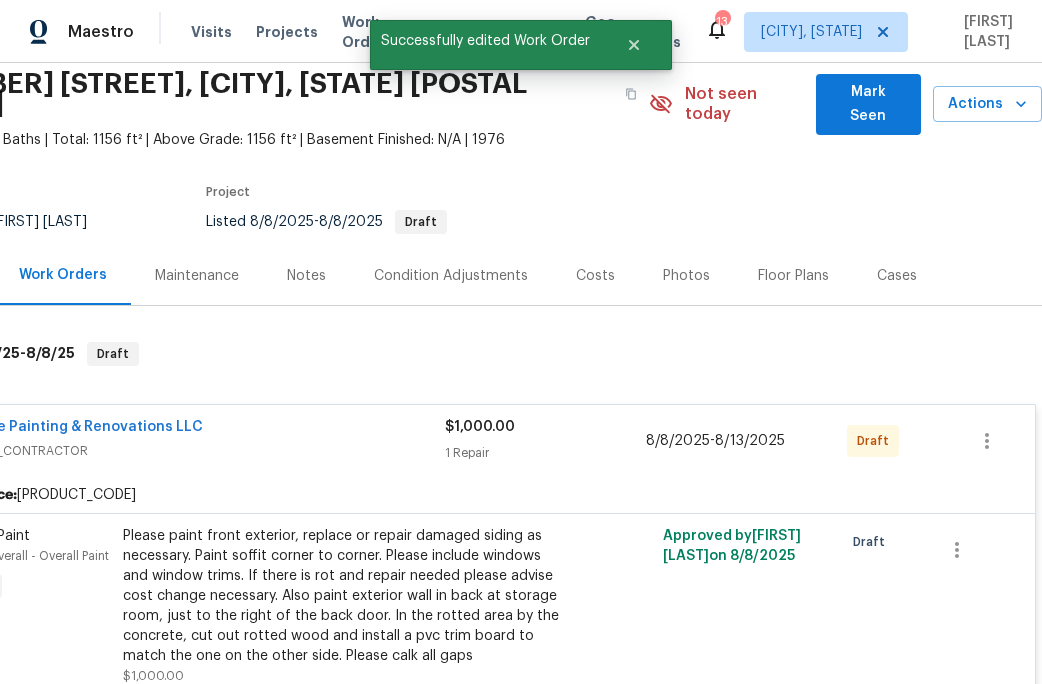 scroll, scrollTop: 77, scrollLeft: 0, axis: vertical 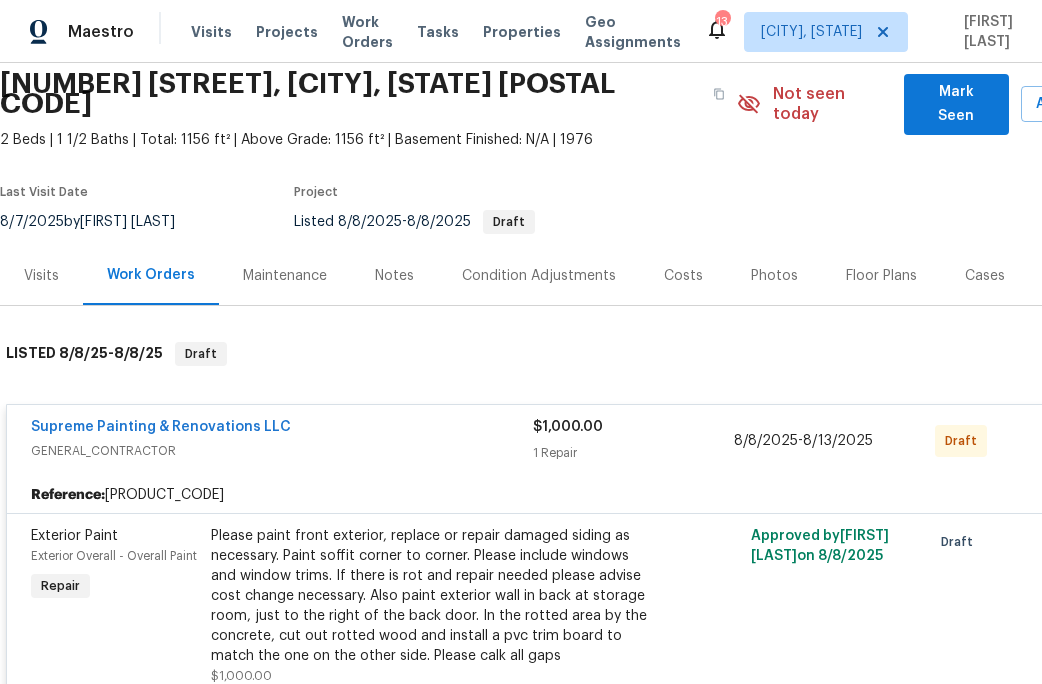 click on "Supreme Painting & Renovations LLC" at bounding box center [282, 429] 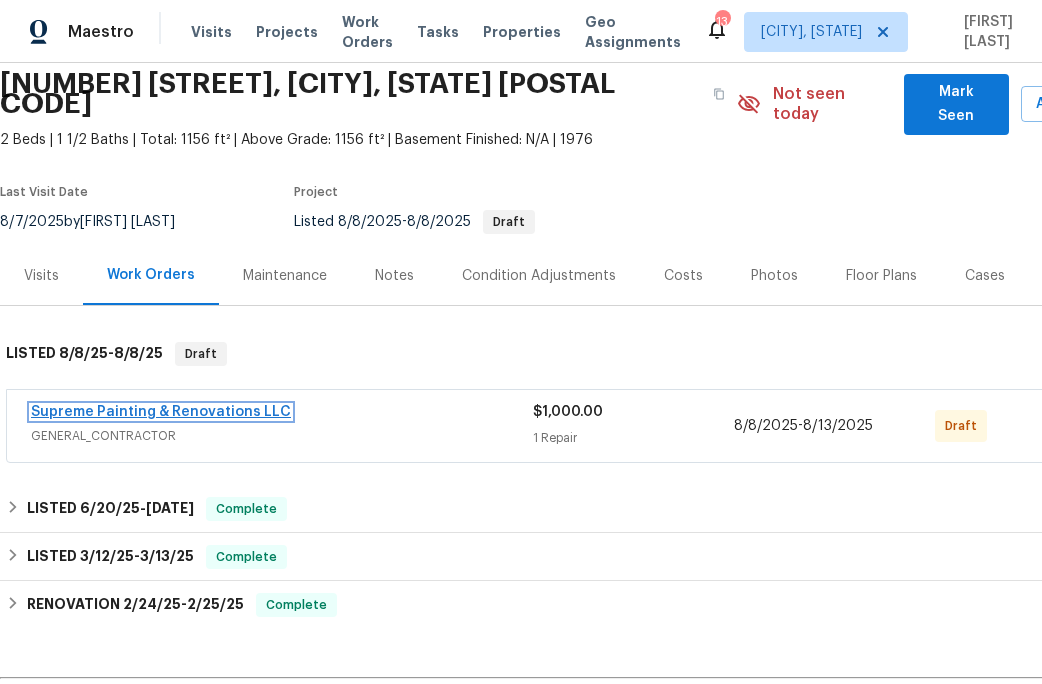 click on "Supreme Painting & Renovations LLC" at bounding box center [161, 412] 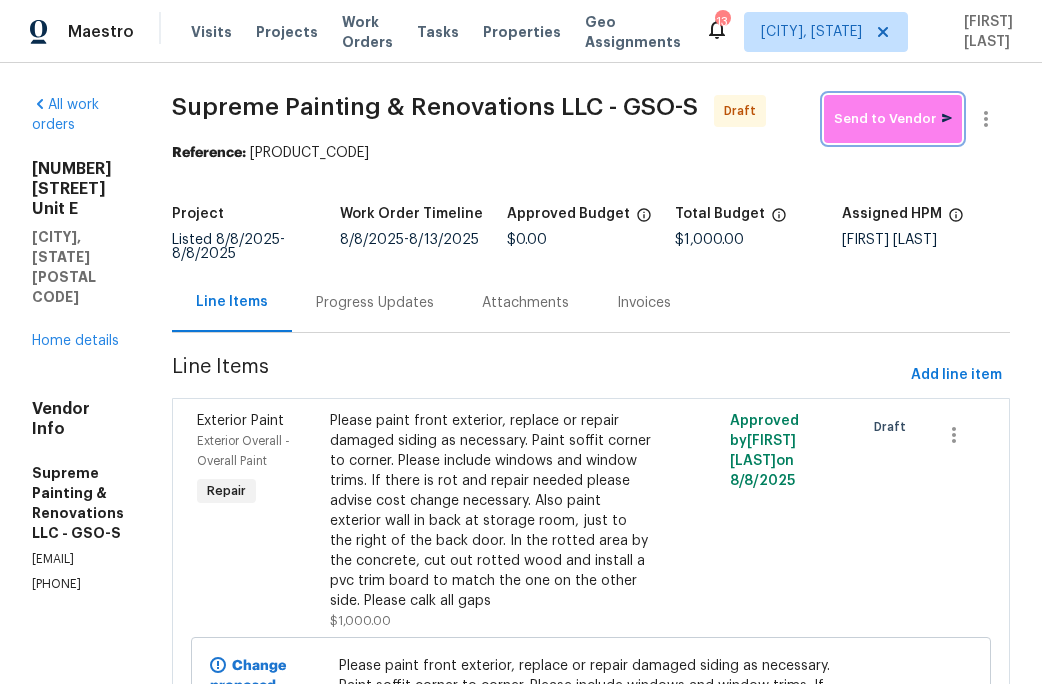click on "Send to Vendor" at bounding box center [893, 119] 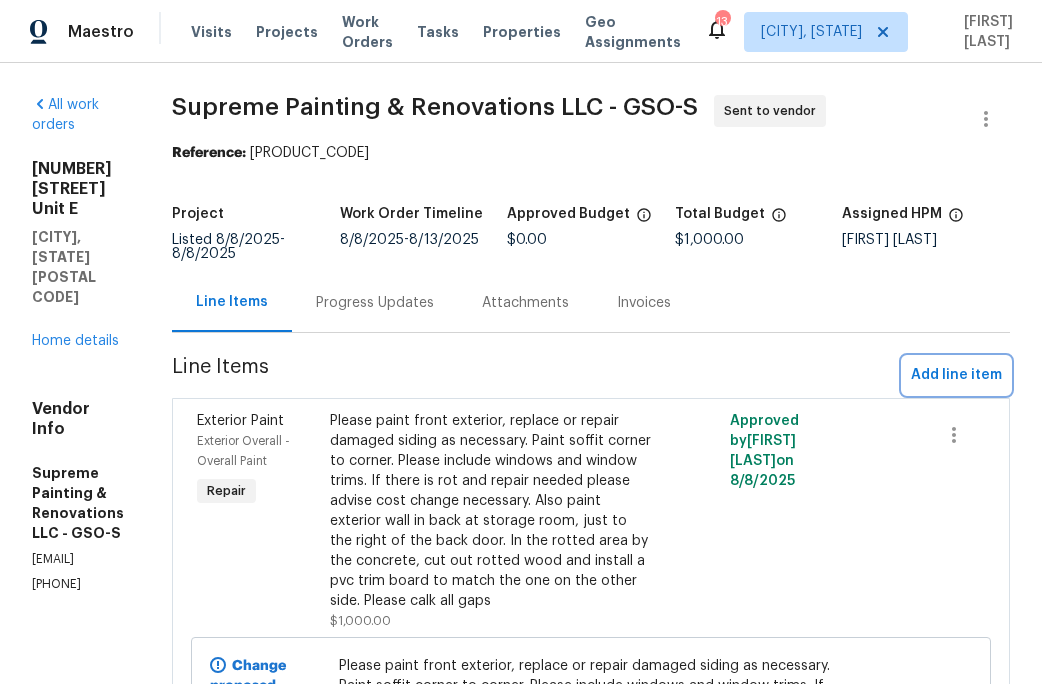 click on "Add line item" at bounding box center (956, 375) 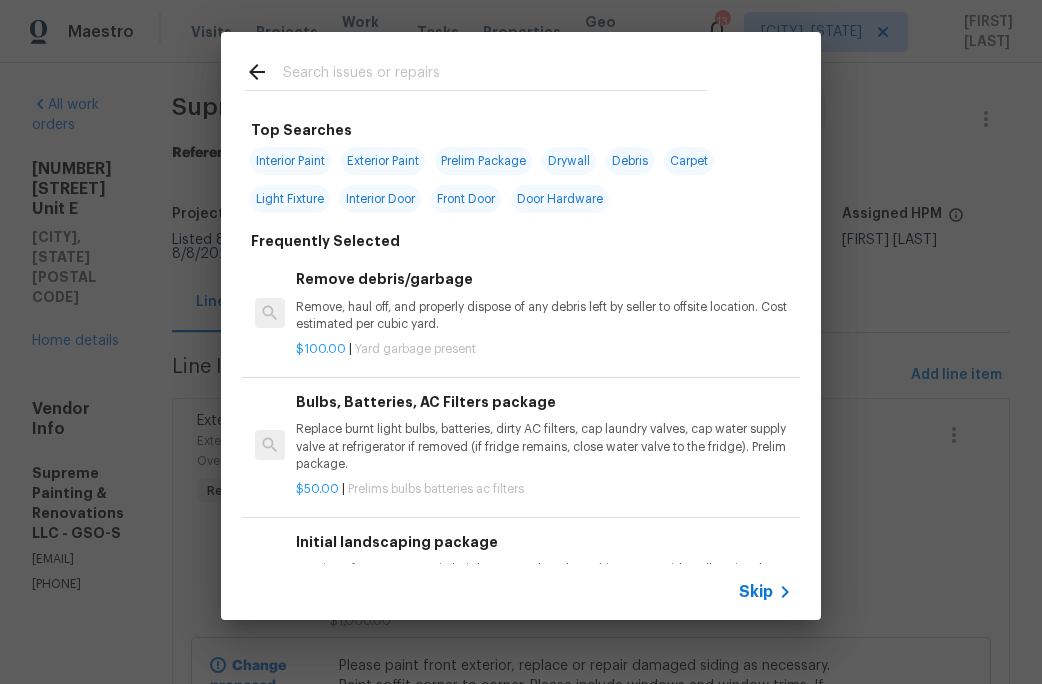 click at bounding box center (495, 75) 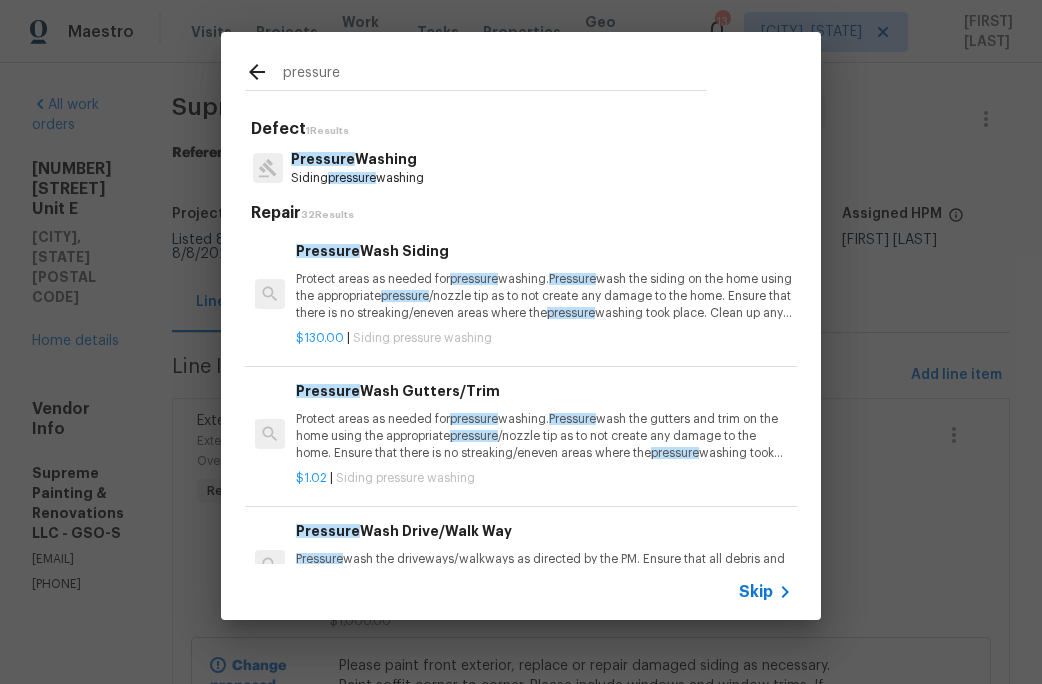 type on "pressure" 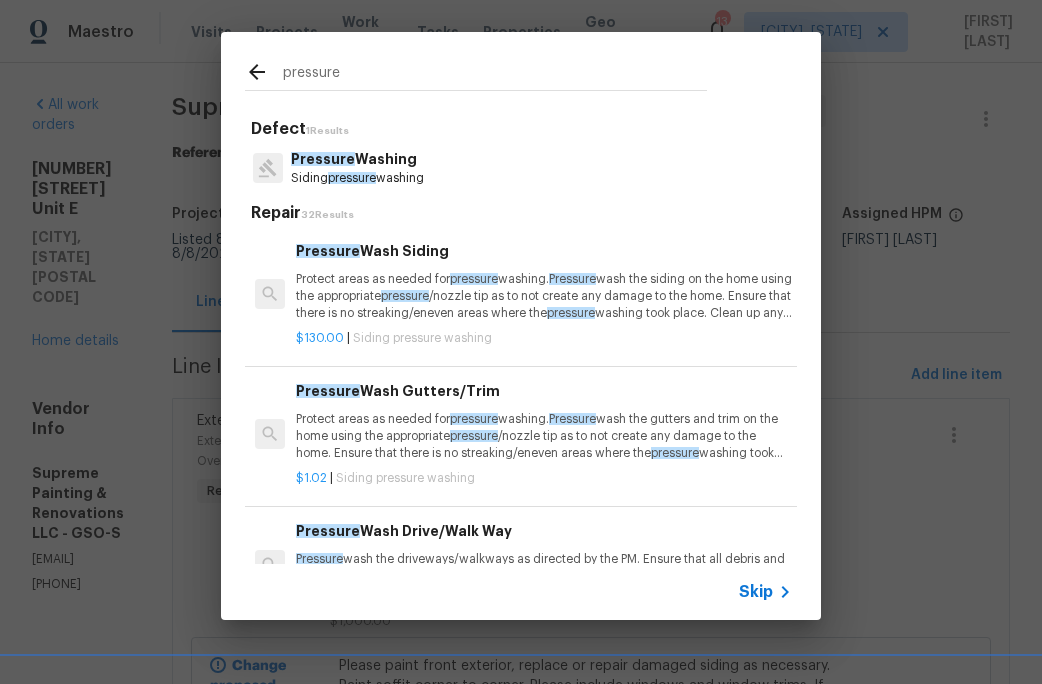 click on "Pressure  Washing" at bounding box center [357, 159] 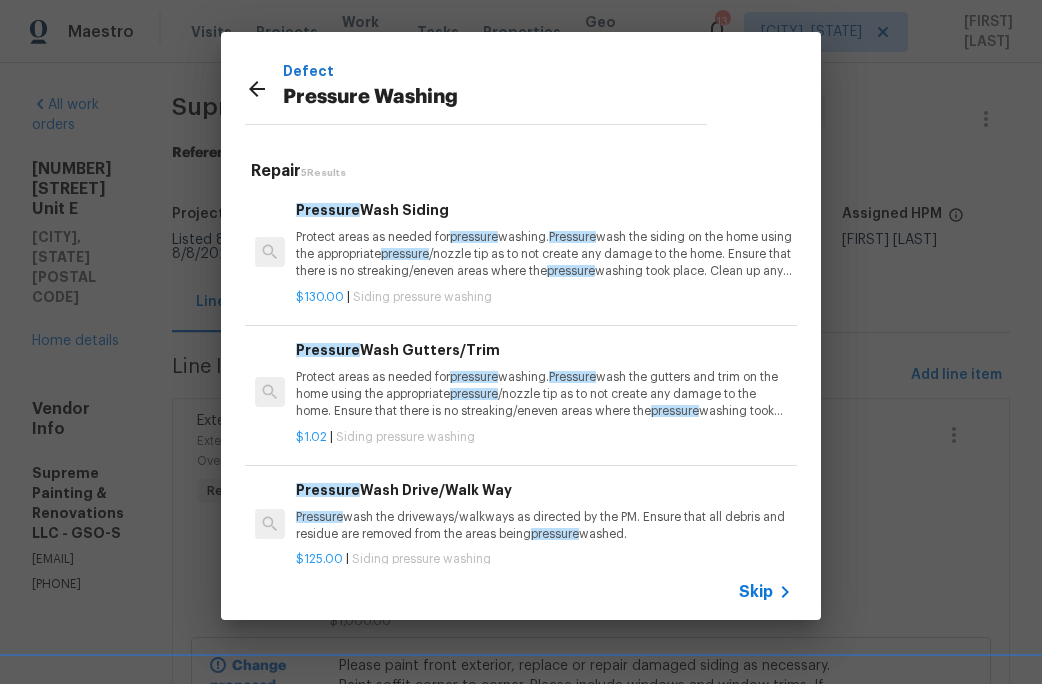 click on "$130.00   |   Siding pressure washing" at bounding box center (544, 293) 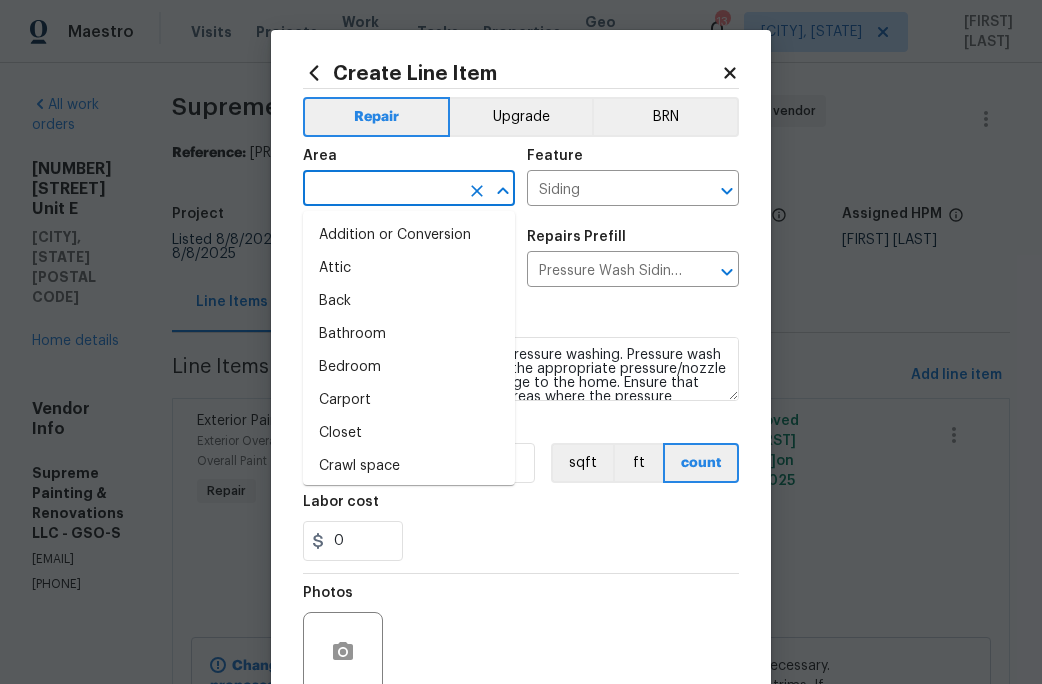 click at bounding box center [381, 190] 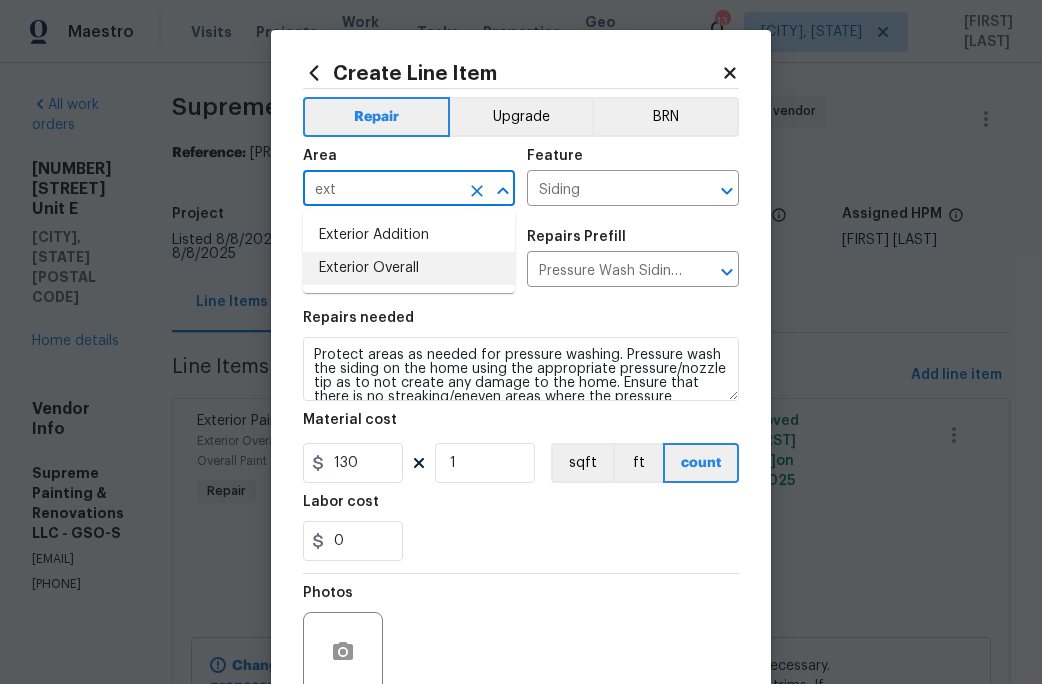 click on "Exterior Overall" at bounding box center [409, 268] 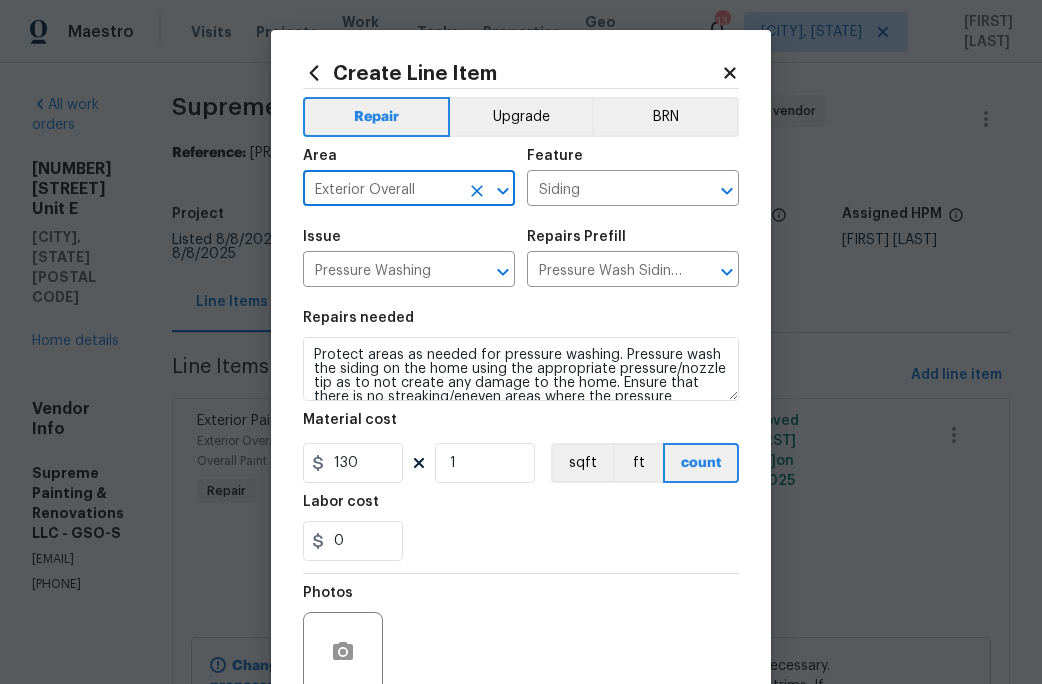 type on "Exterior Overall" 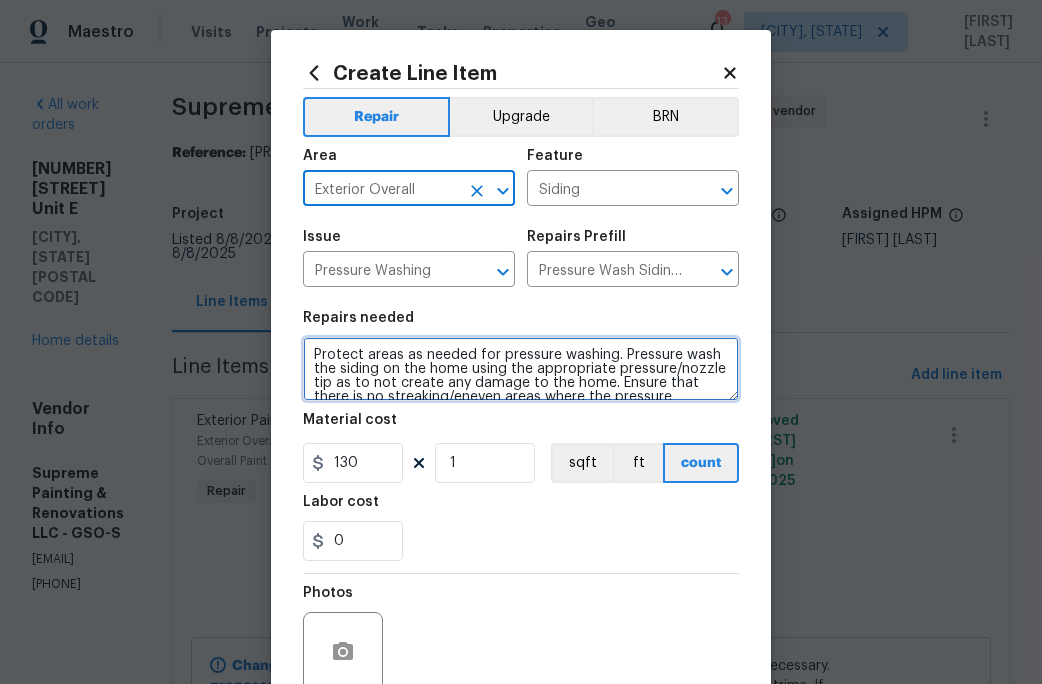 click on "Protect areas as needed for pressure washing. Pressure wash the siding on the home using the appropriate pressure/nozzle tip as to not create any damage to the home. Ensure that there is no streaking/eneven areas where the pressure washing took place. Clean up any debris created from pressure washing." at bounding box center [521, 369] 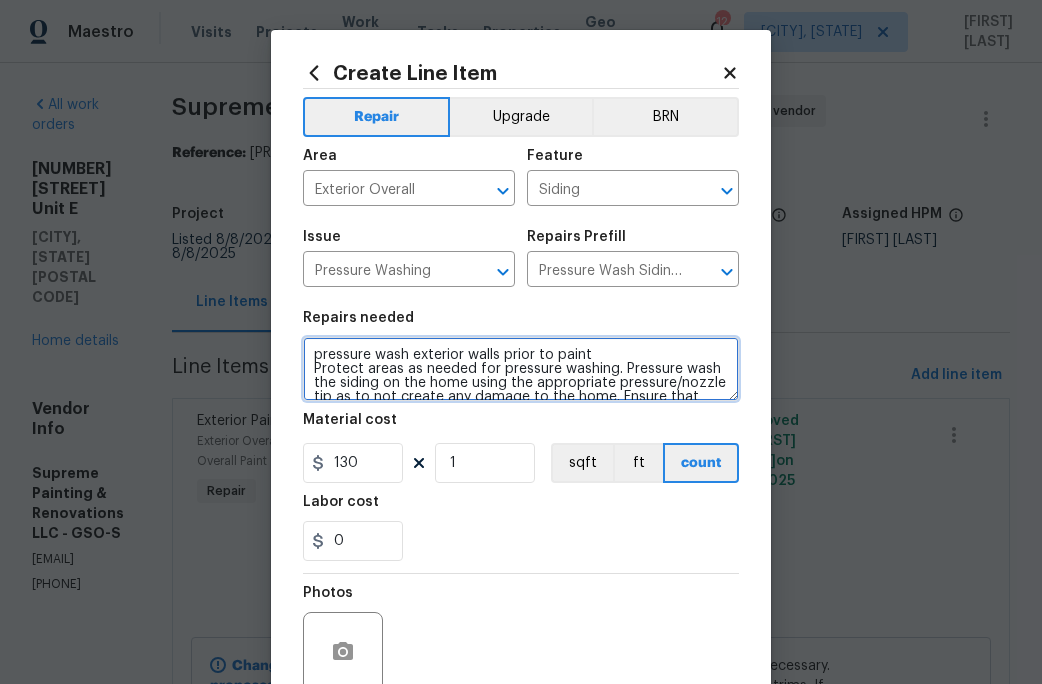 type on "pressure wash exterior walls prior to paint
Protect areas as needed for pressure washing. Pressure wash the siding on the home using the appropriate pressure/nozzle tip as to not create any damage to the home. Ensure that there is no streaking/eneven areas where the pressure washing took place. Clean up any debris created from pressure washing." 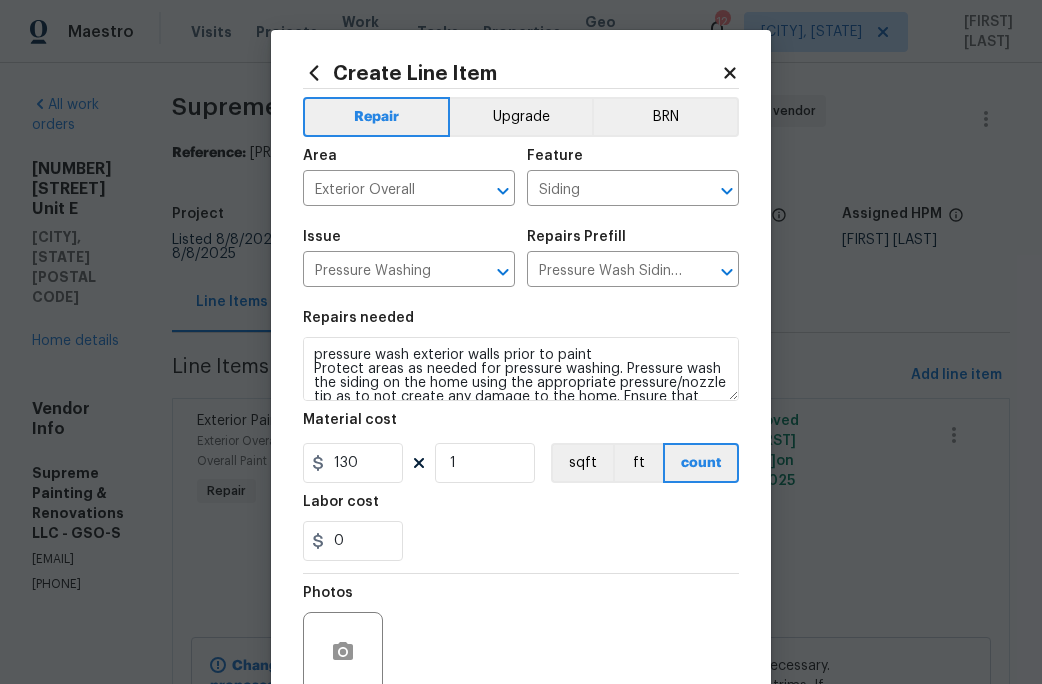 click on "Labor cost" at bounding box center (521, 508) 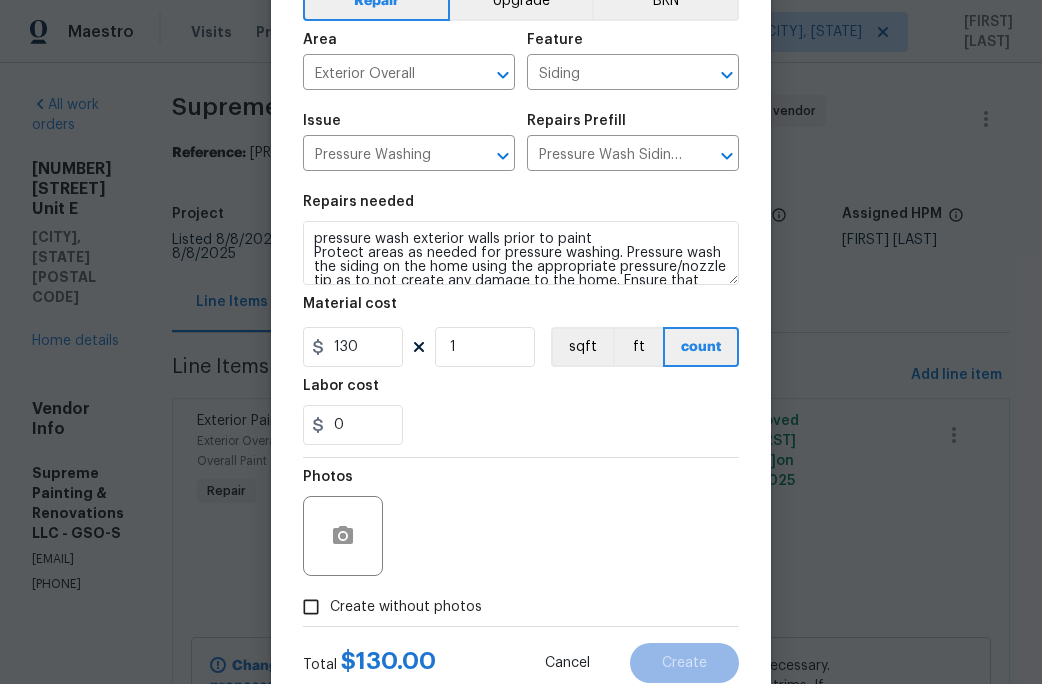 click on "Create without photos" at bounding box center (406, 607) 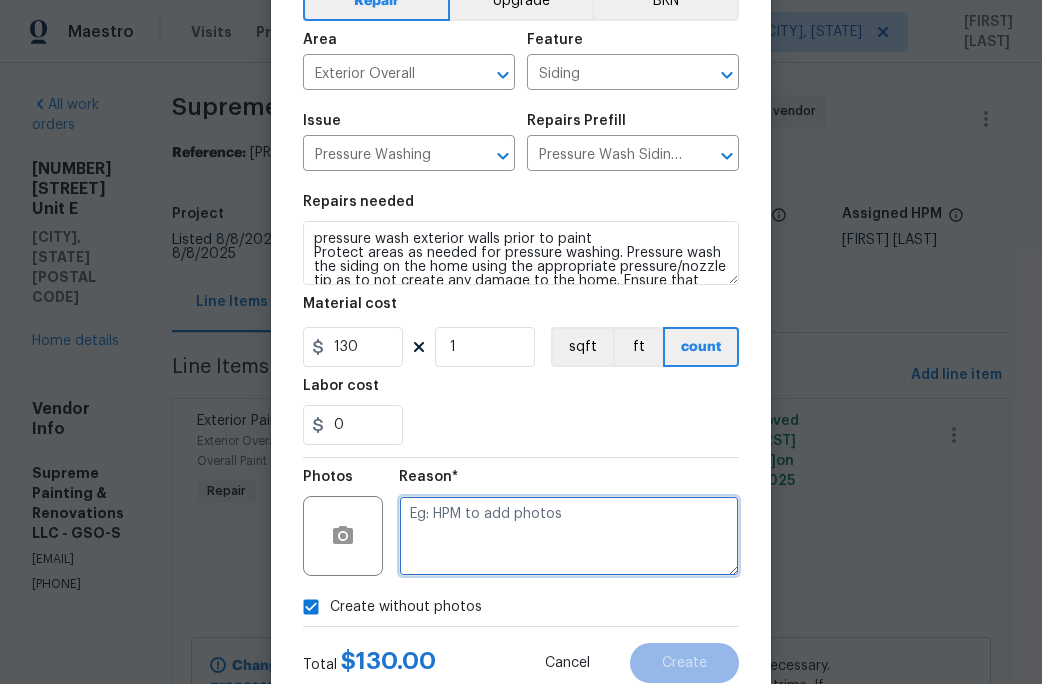 click at bounding box center (569, 536) 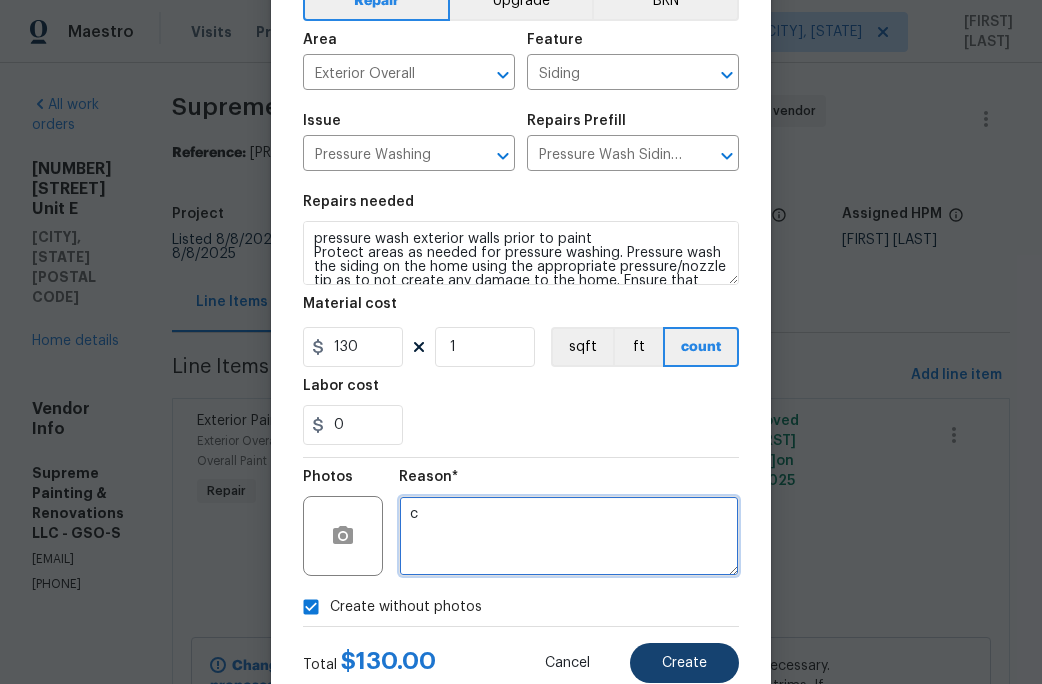 type on "c" 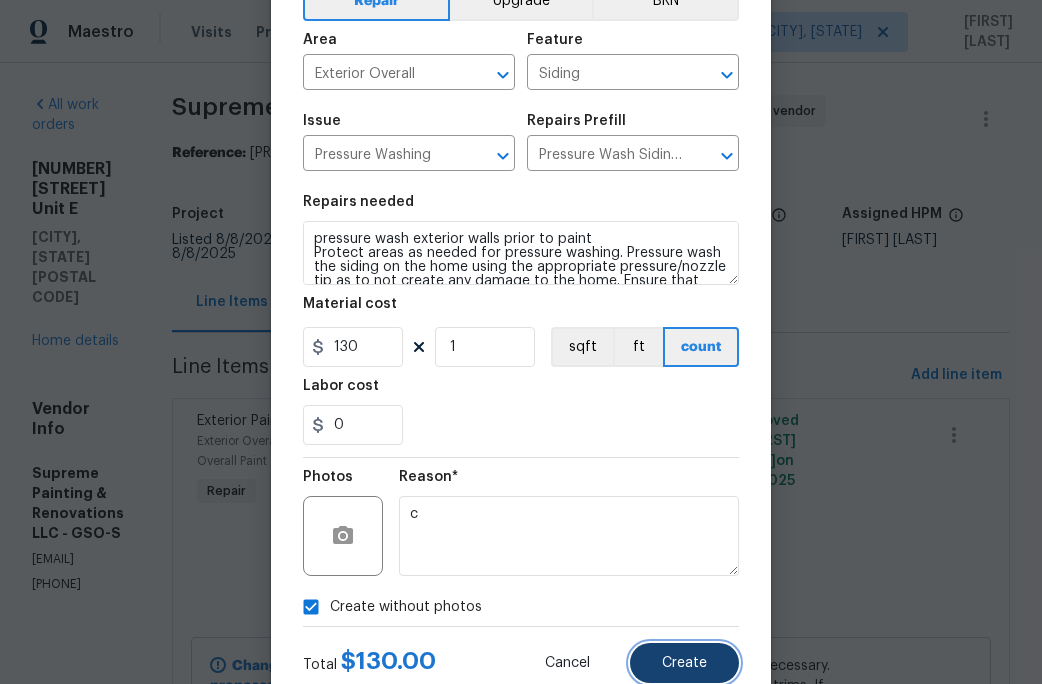 click on "Create" at bounding box center (684, 663) 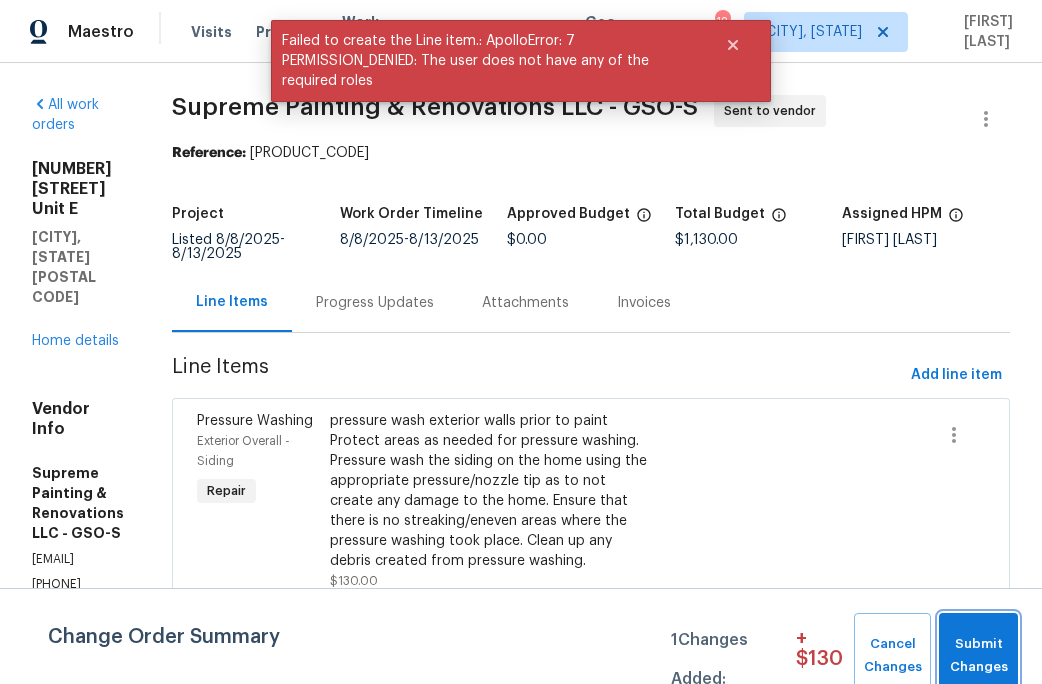 click on "Submit Changes" at bounding box center (978, 656) 